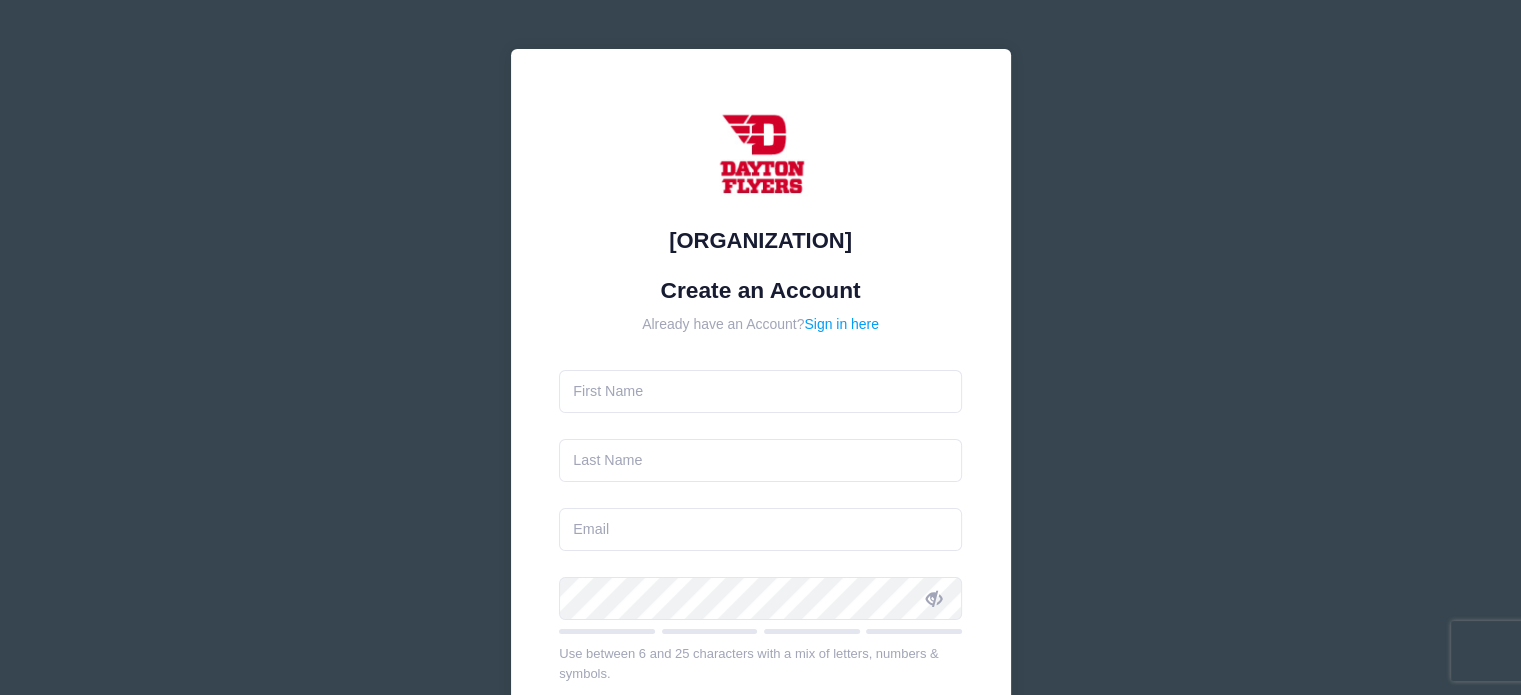 scroll, scrollTop: 0, scrollLeft: 0, axis: both 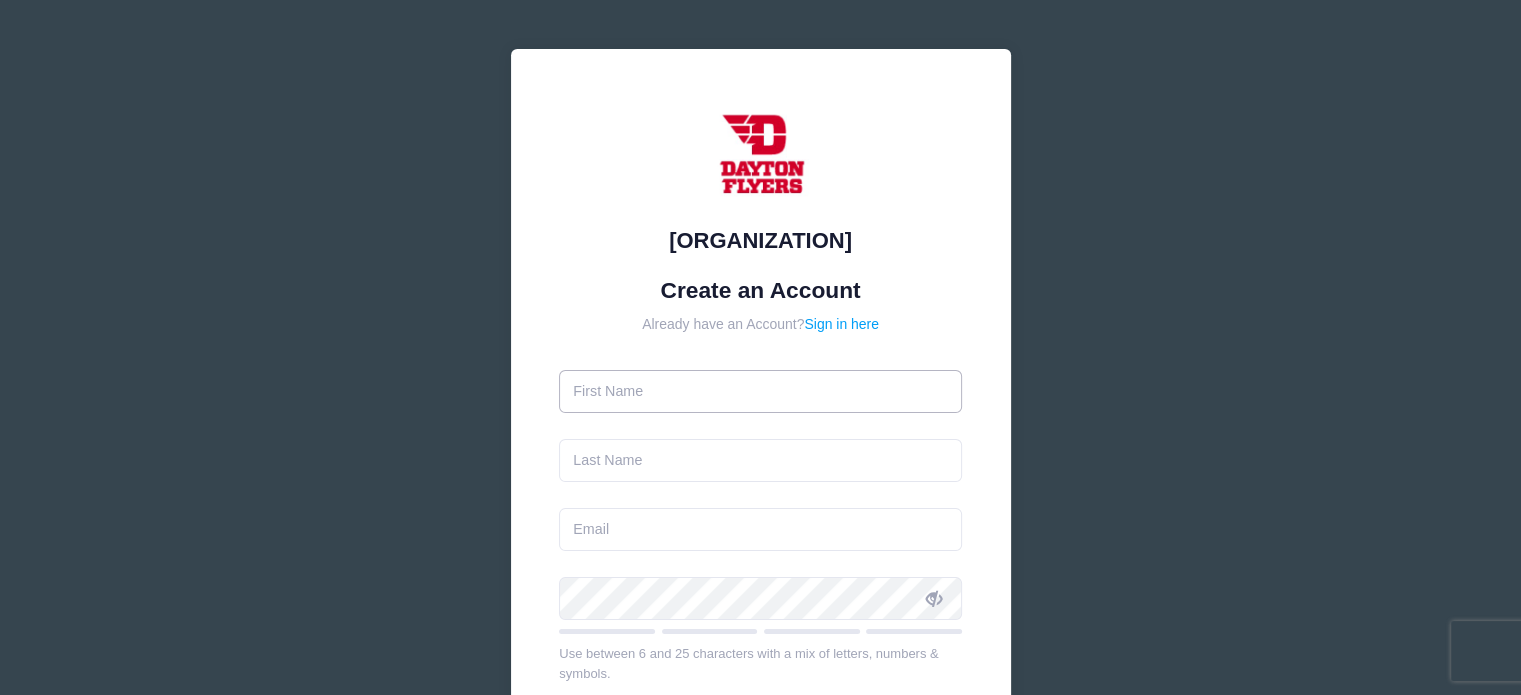 click at bounding box center [760, 391] 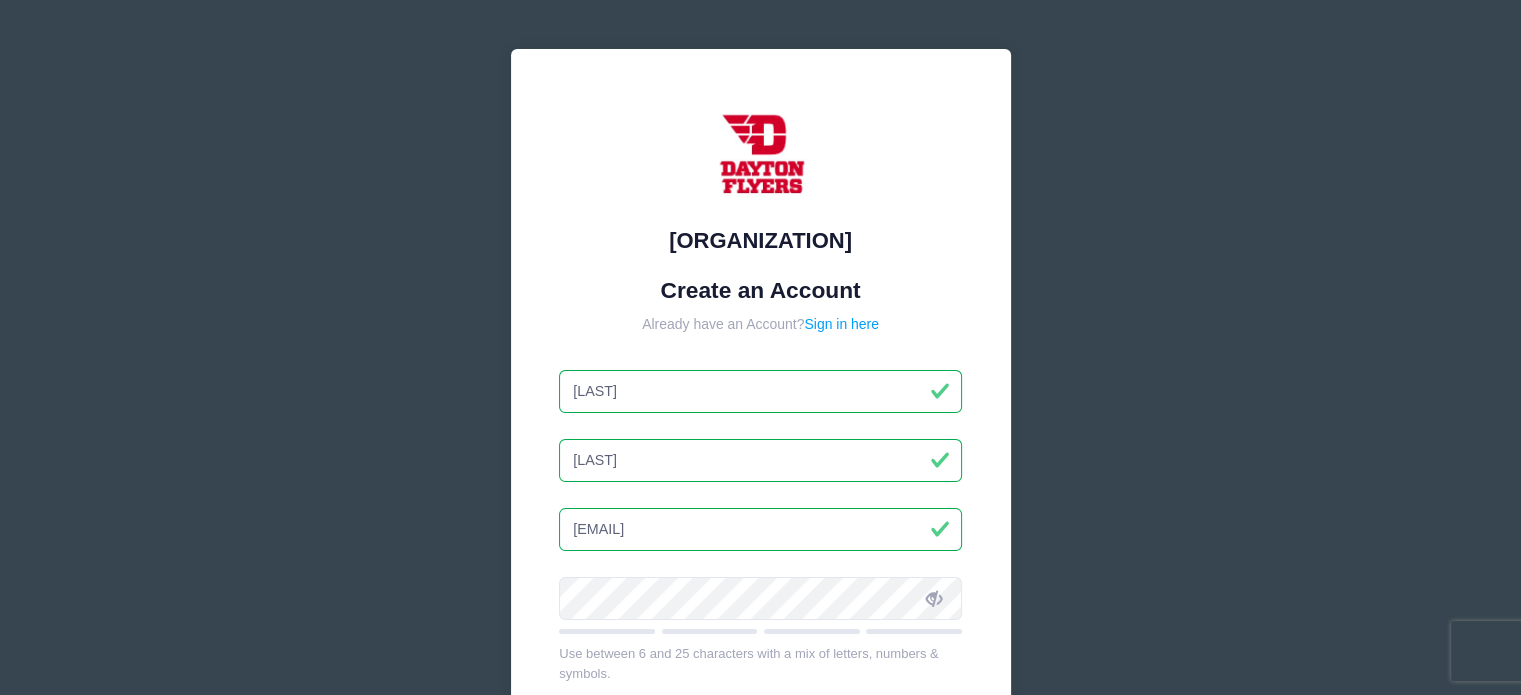type on "[EMAIL]" 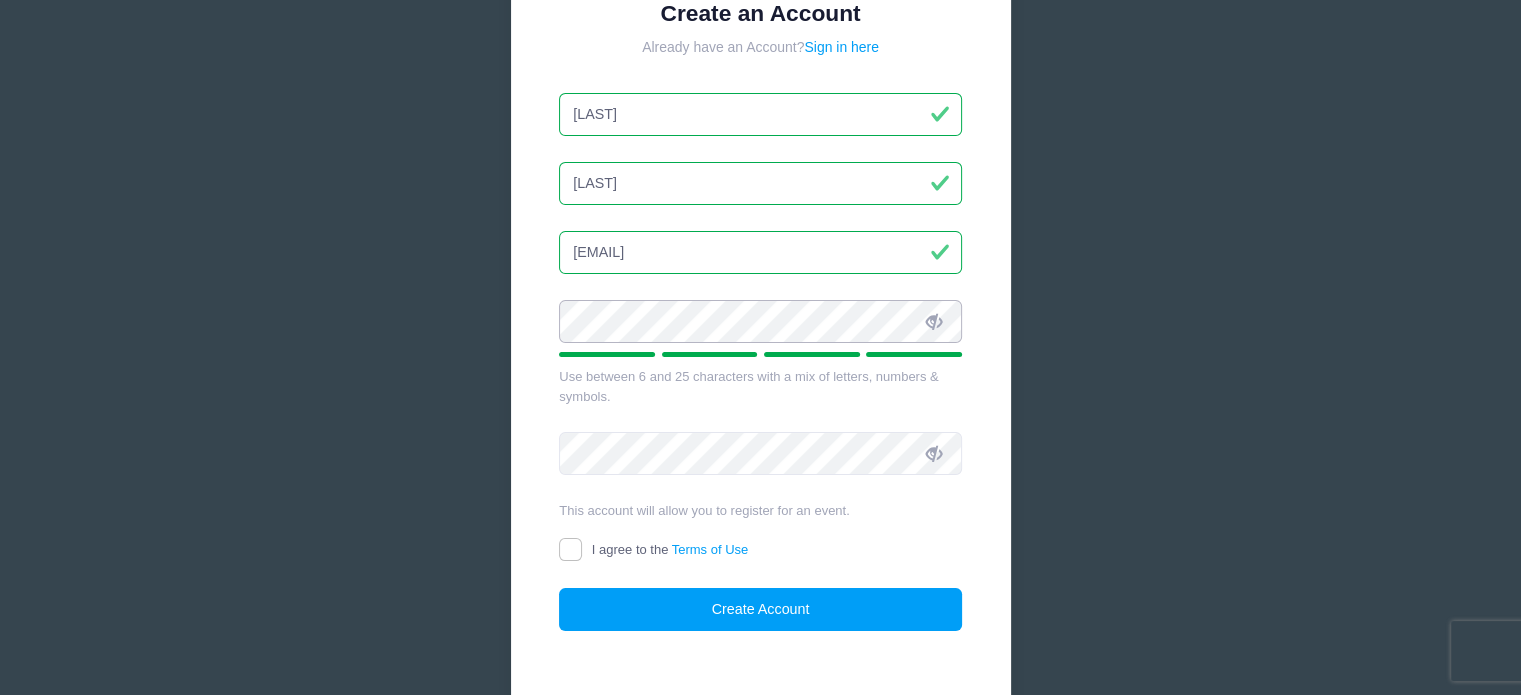 scroll, scrollTop: 308, scrollLeft: 0, axis: vertical 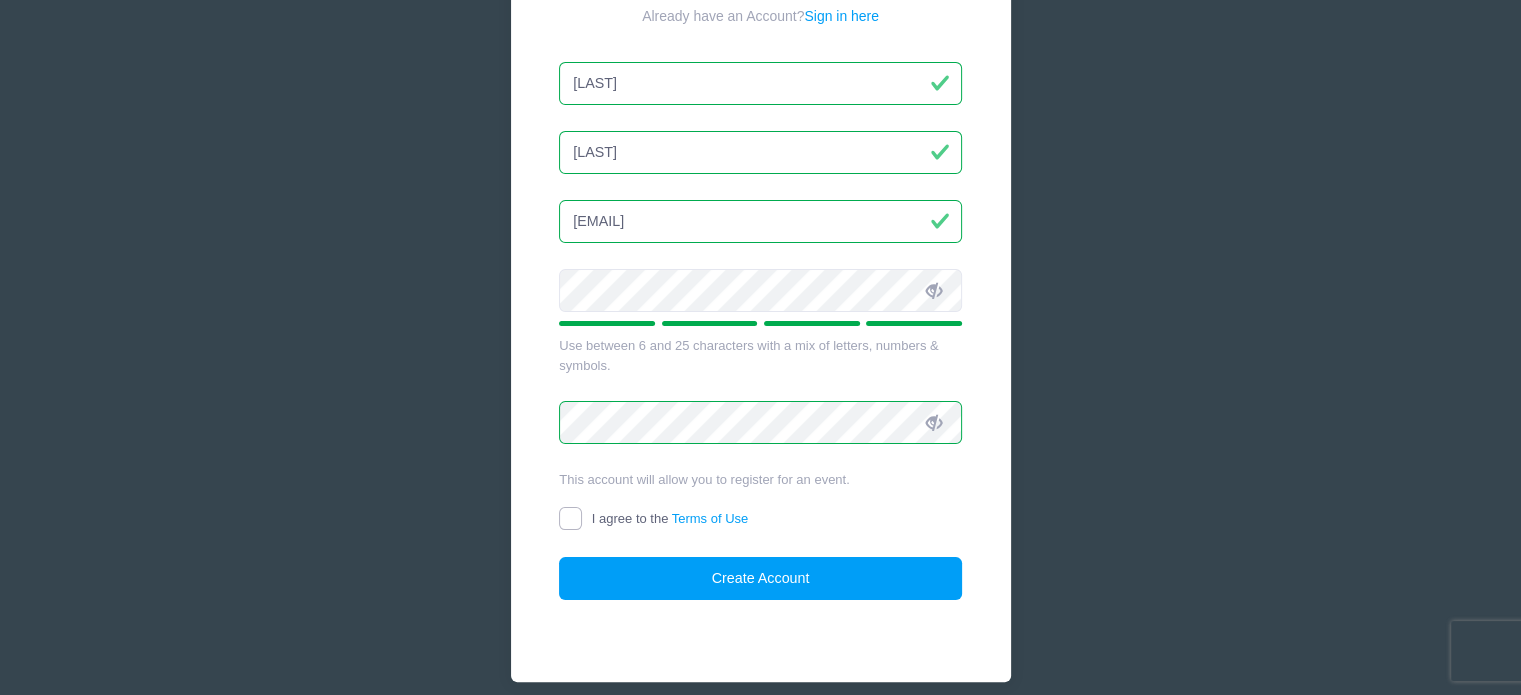 click on "I agree to the
Terms of Use" at bounding box center (570, 518) 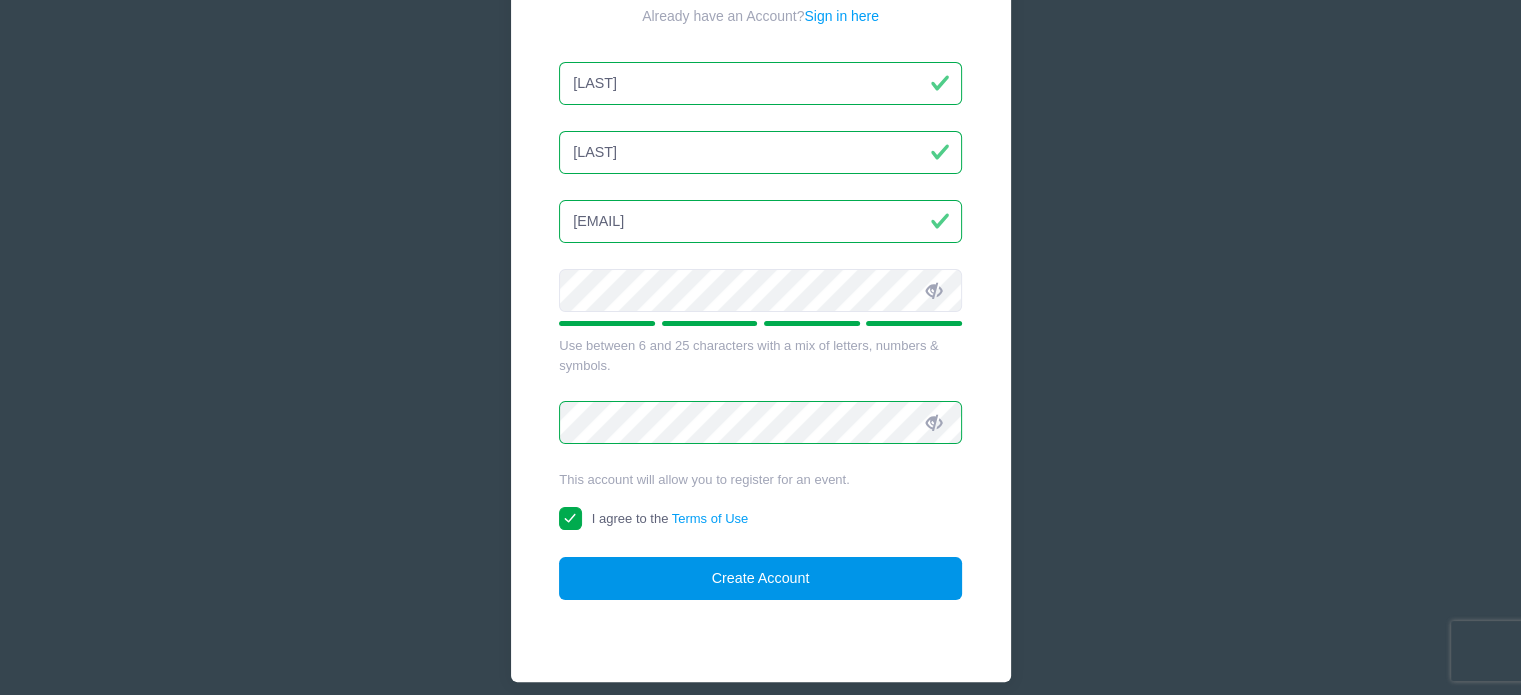 click on "Create Account" at bounding box center [760, 578] 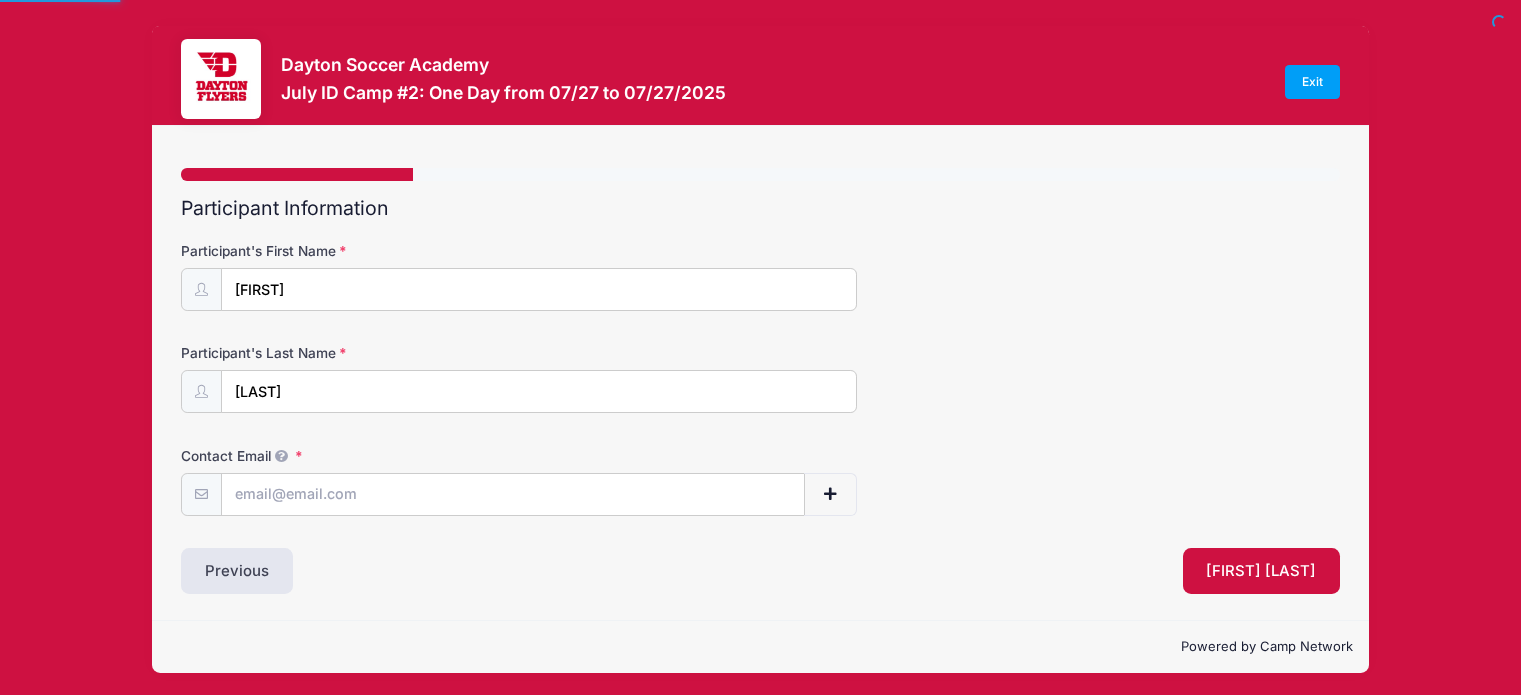 scroll, scrollTop: 0, scrollLeft: 0, axis: both 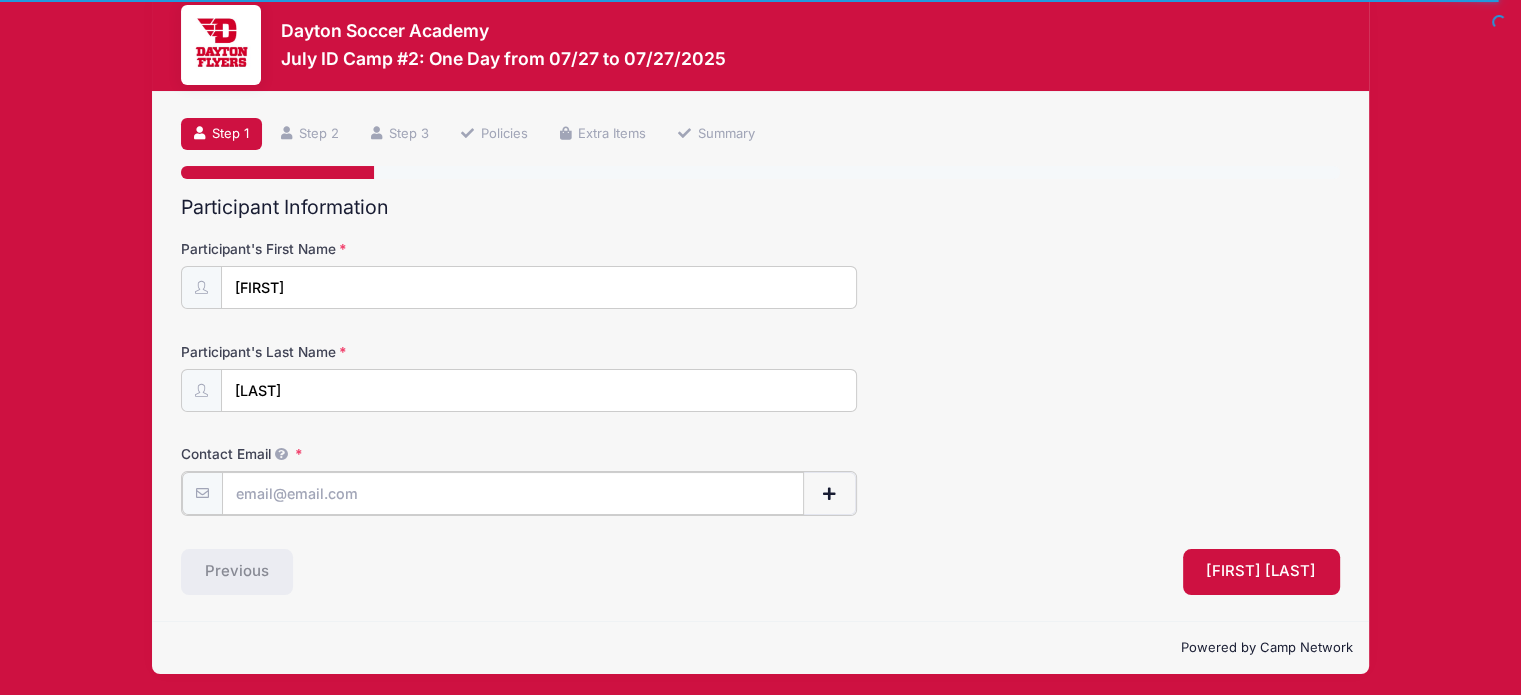 click on "Contact Email" at bounding box center [513, 493] 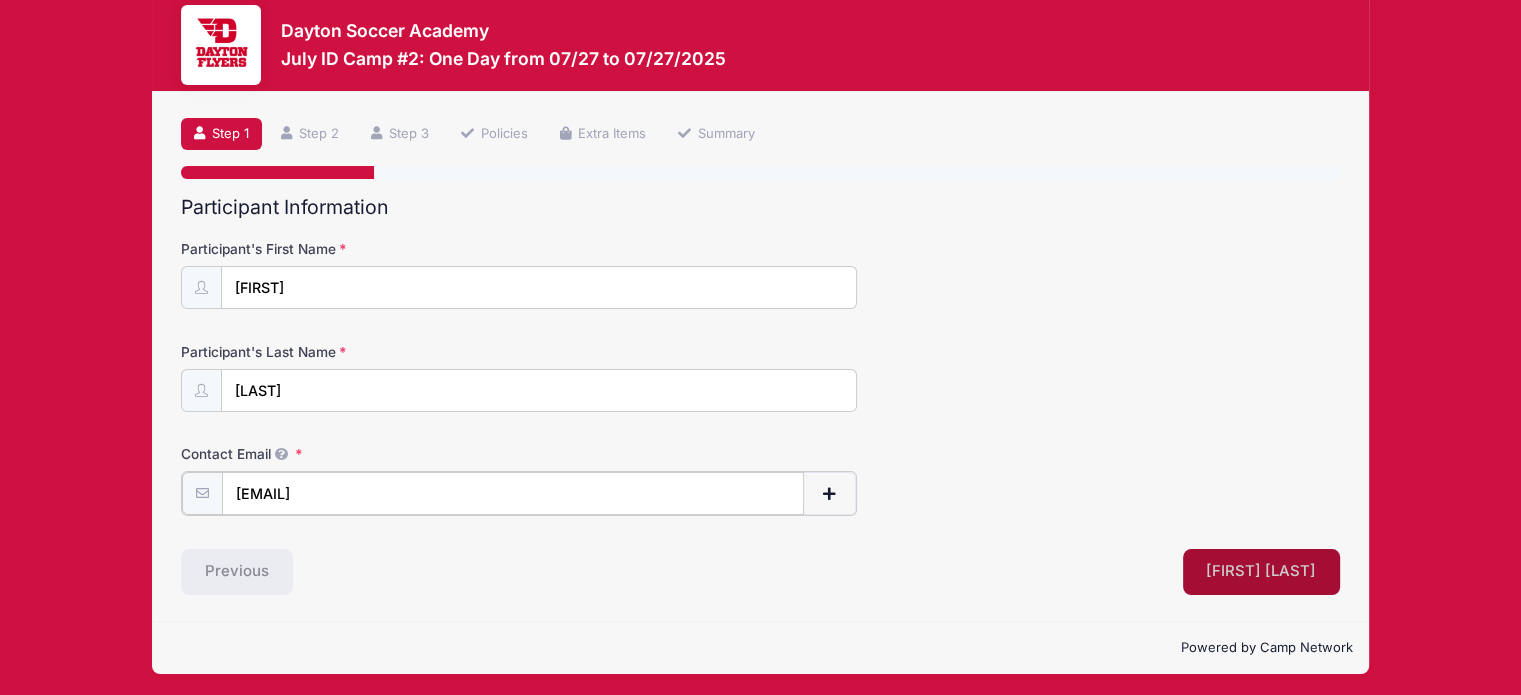 type on "[EMAIL]" 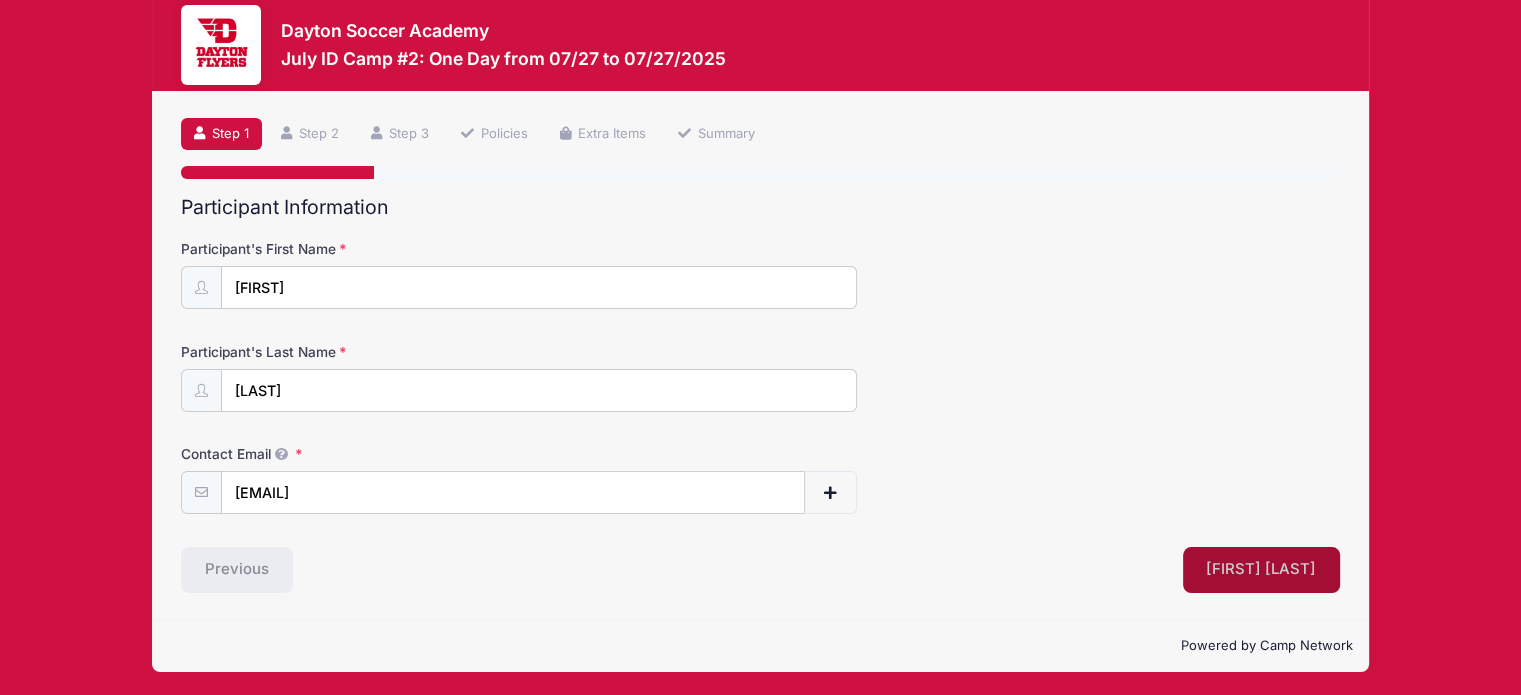 click on "[FIRST] [LAST]" at bounding box center [1262, 570] 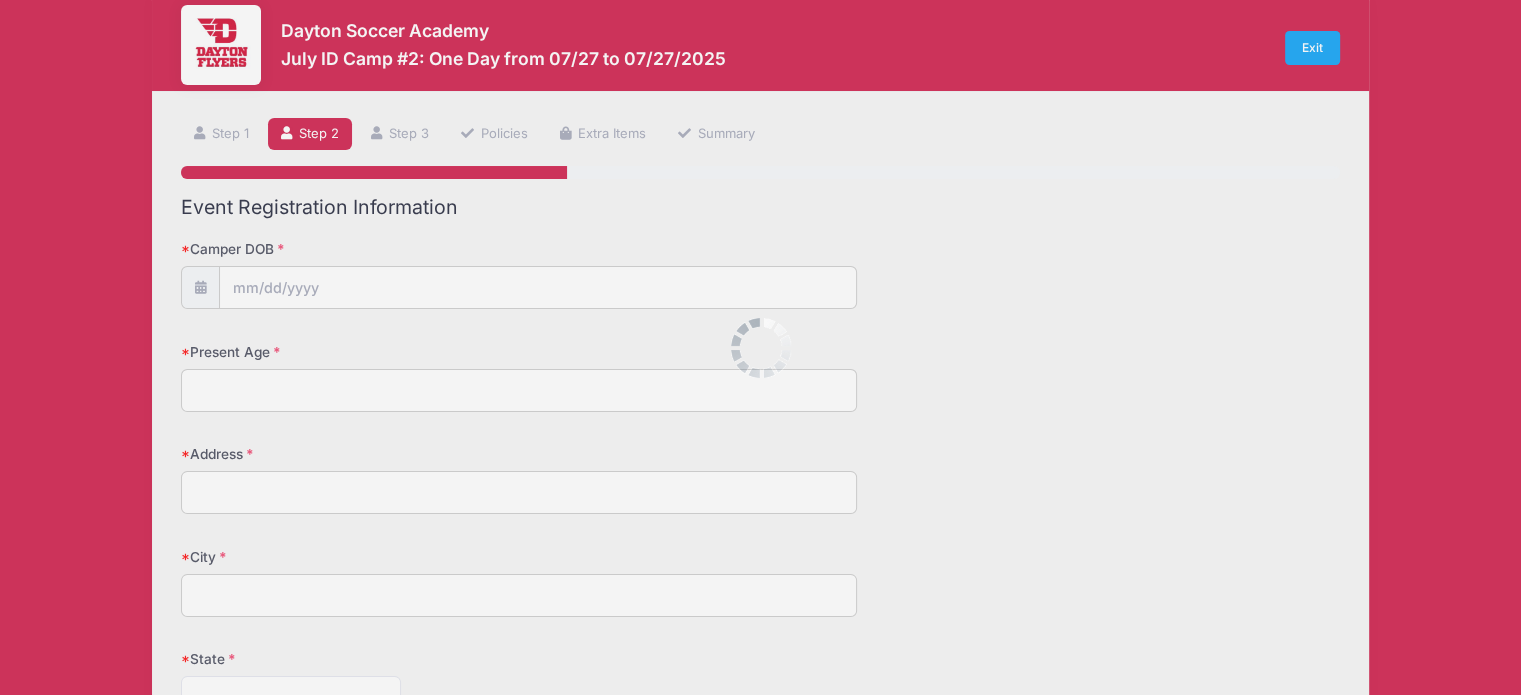 scroll, scrollTop: 0, scrollLeft: 0, axis: both 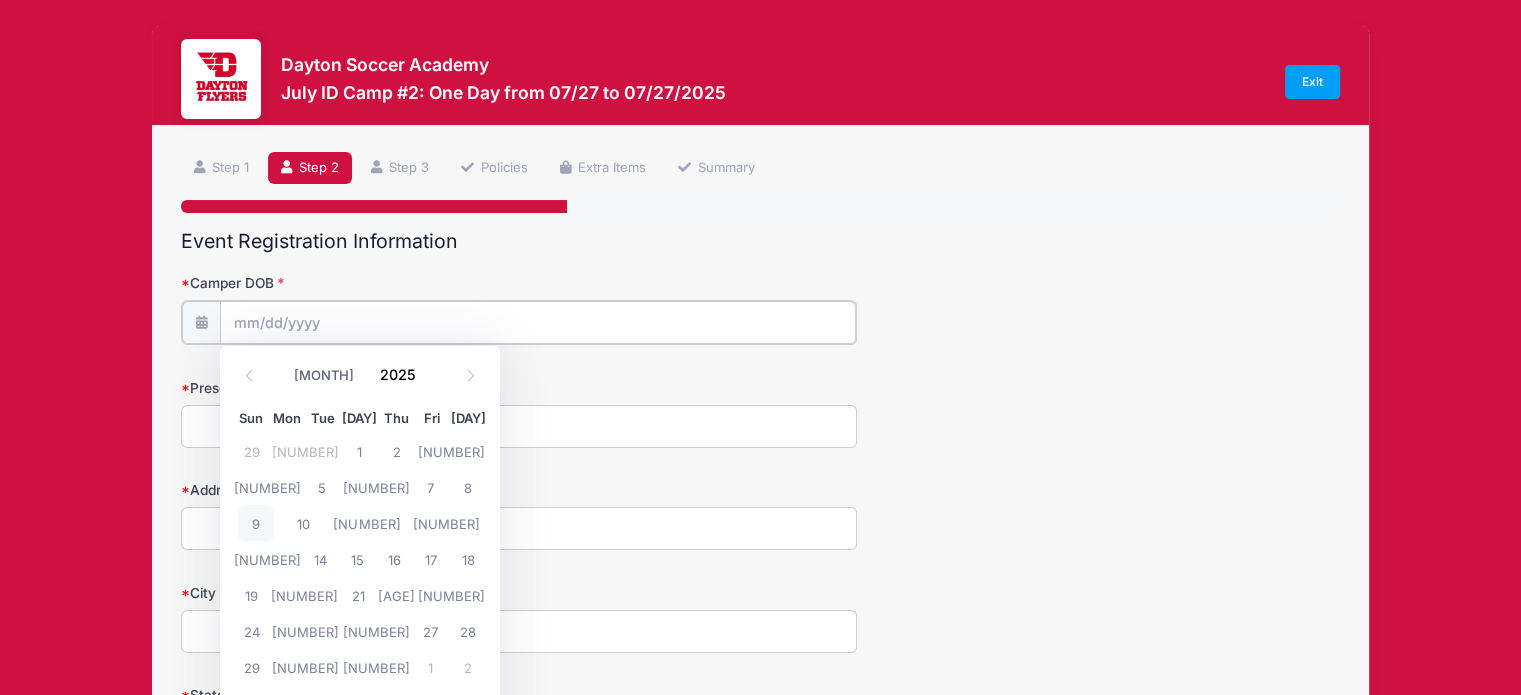 click on "Camper DOB" at bounding box center (538, 322) 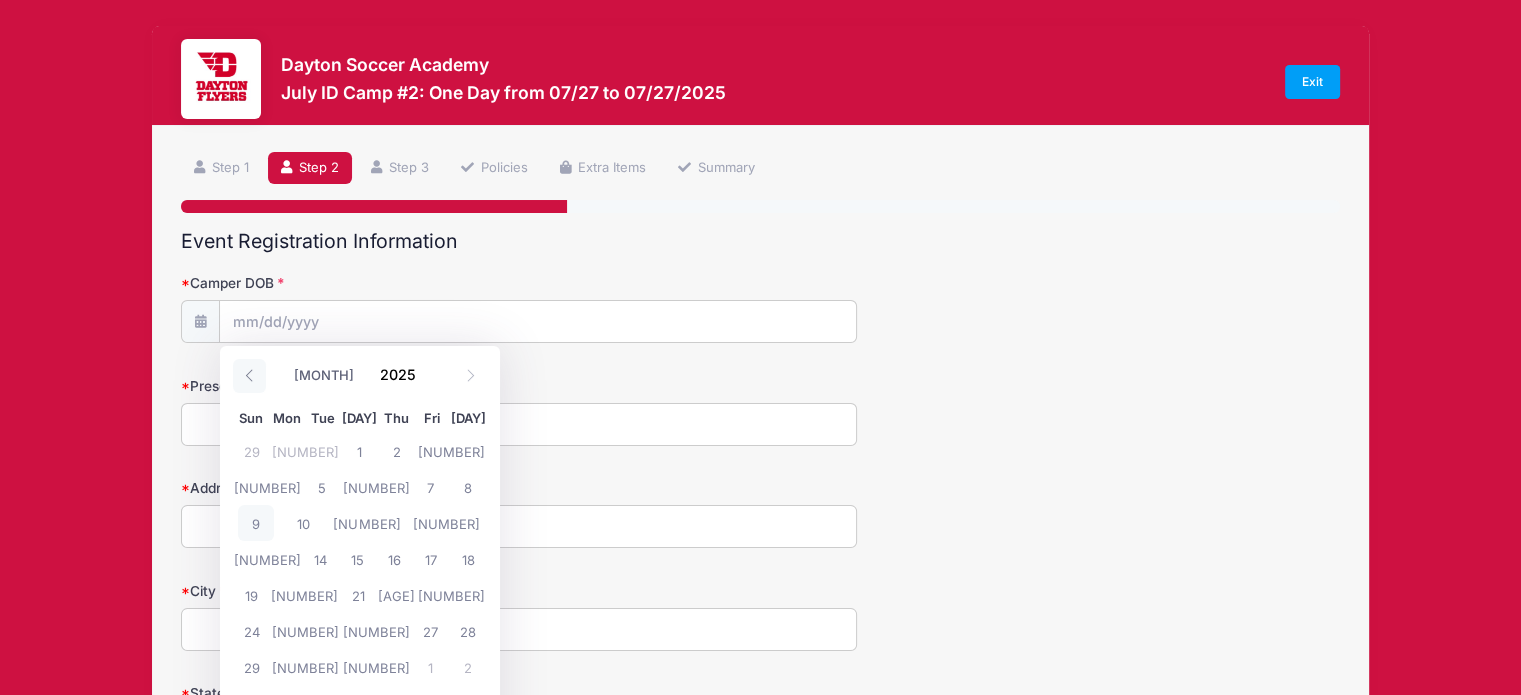 click at bounding box center (249, 375) 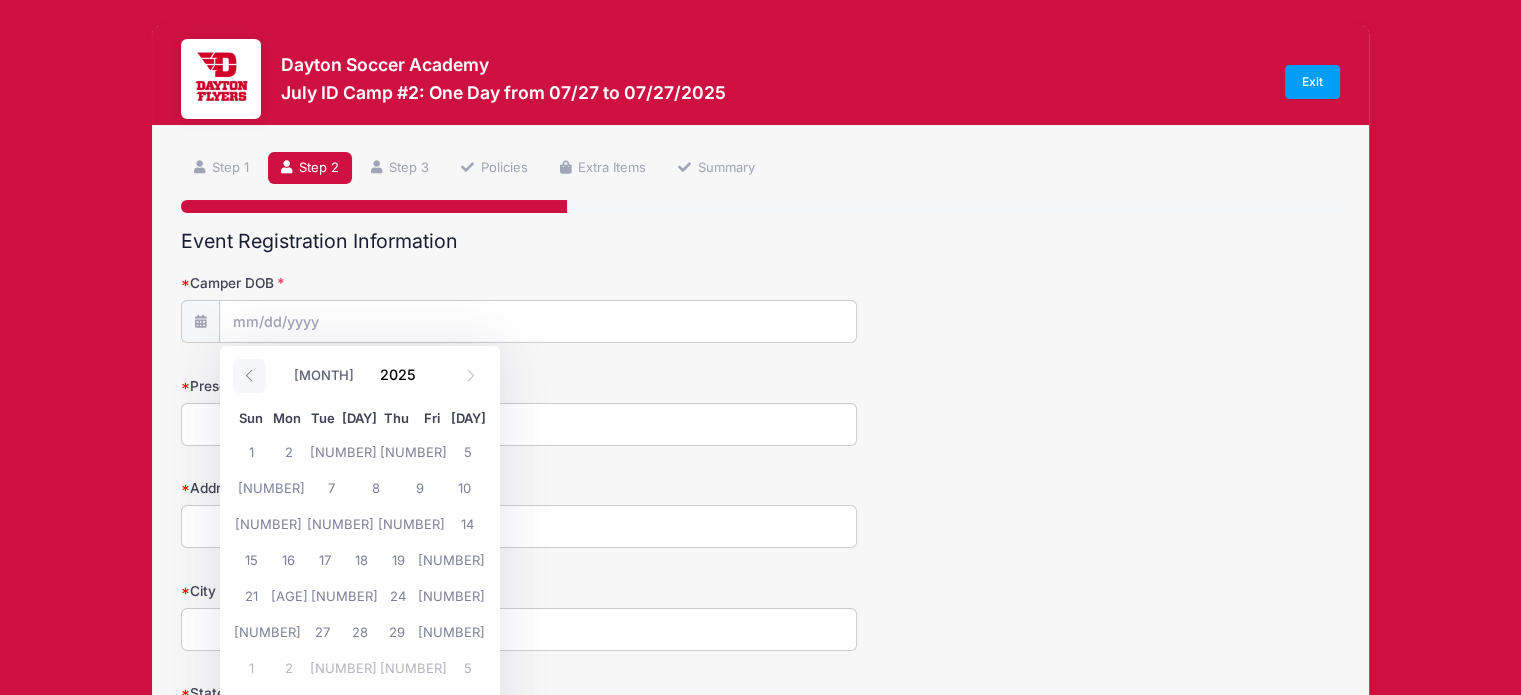 click at bounding box center (249, 375) 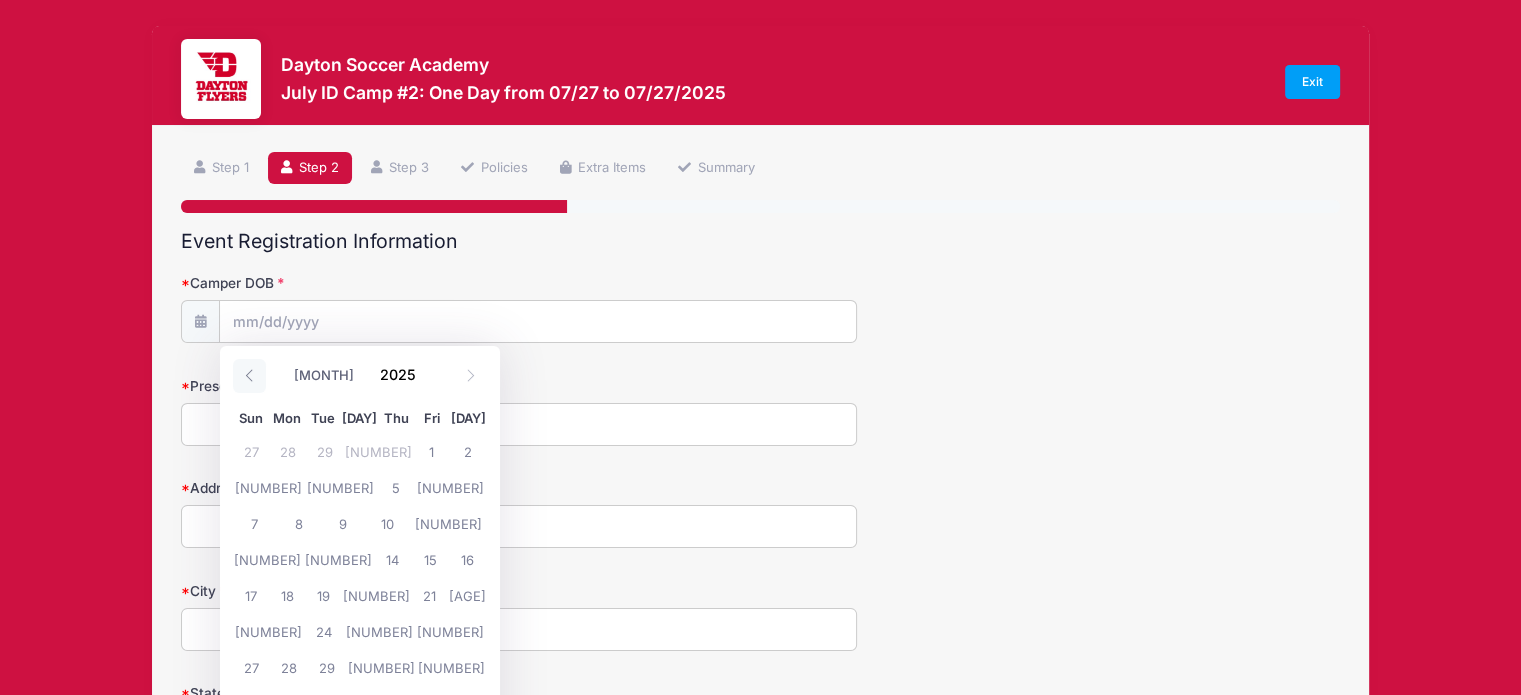 click at bounding box center (249, 375) 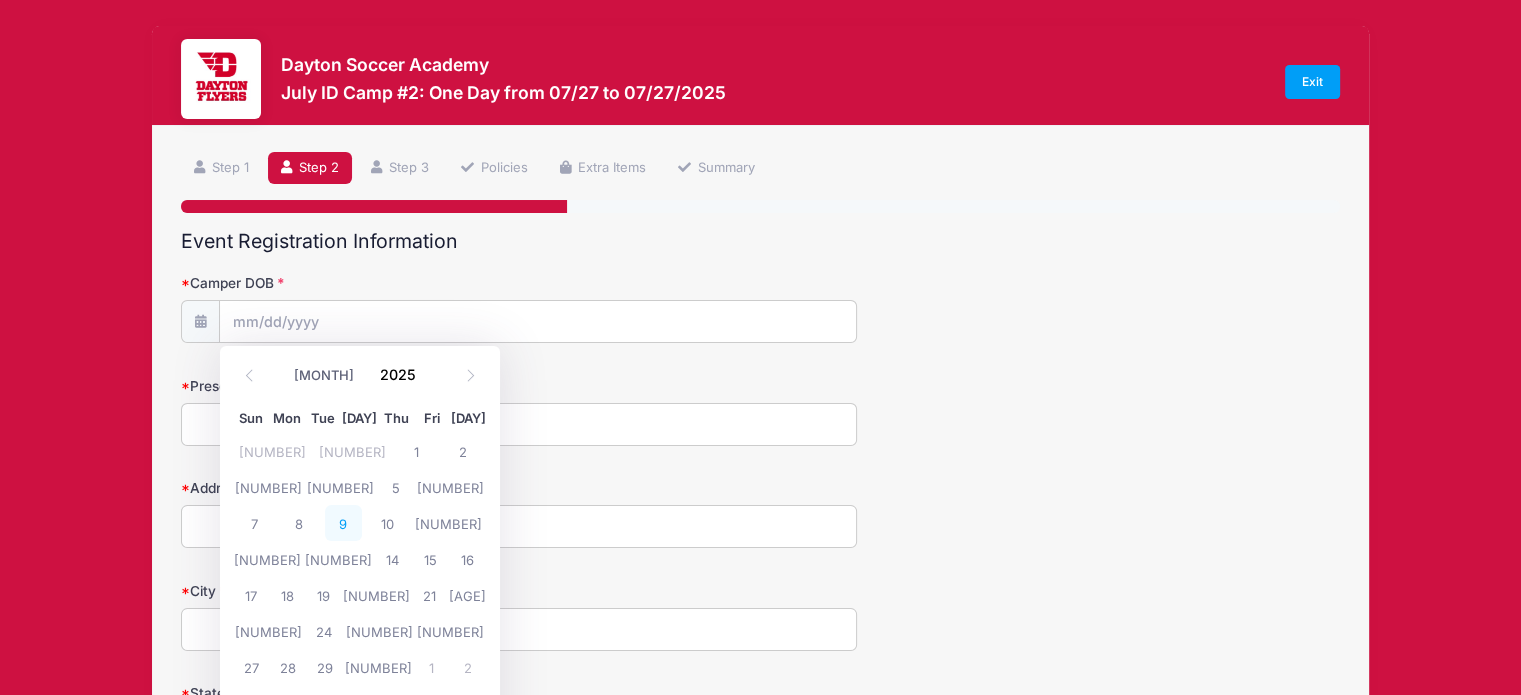 click on "9" at bounding box center [343, 523] 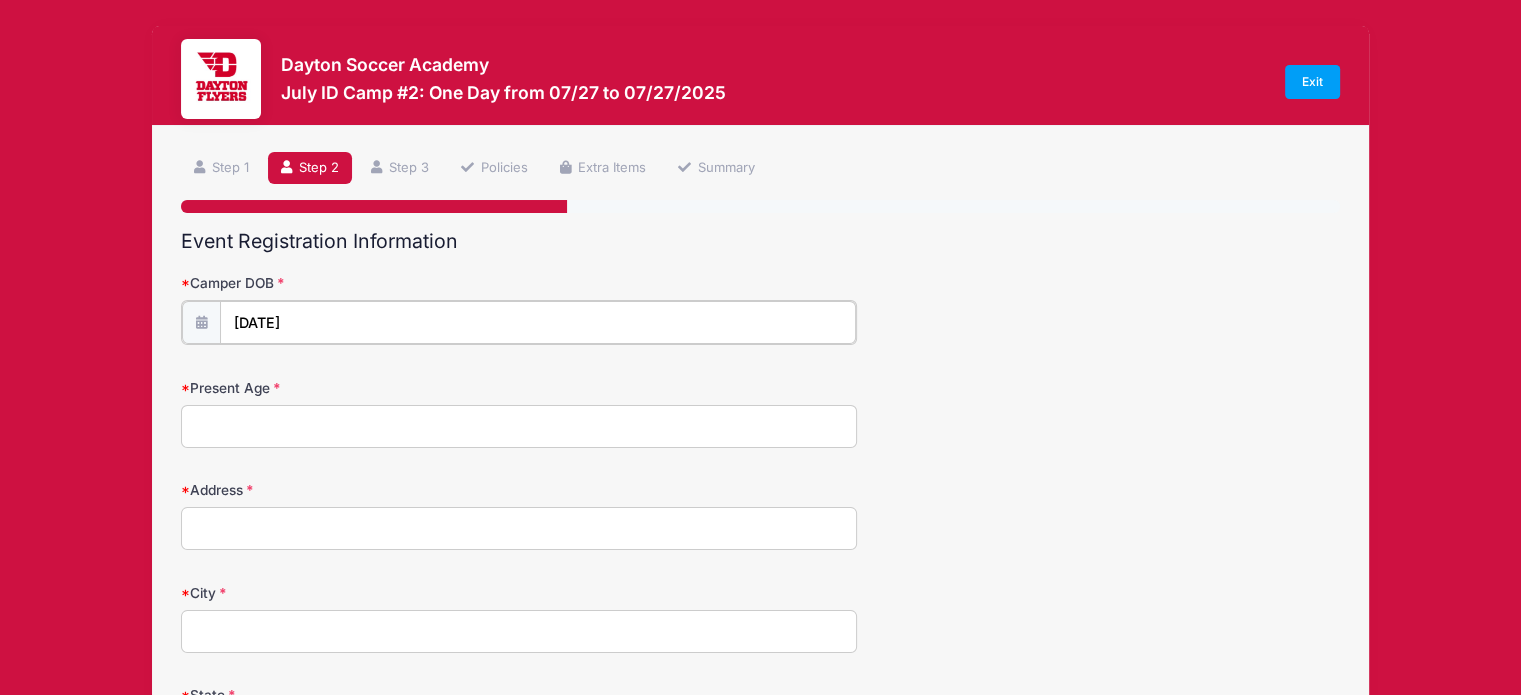 click on "[DATE]" at bounding box center (538, 322) 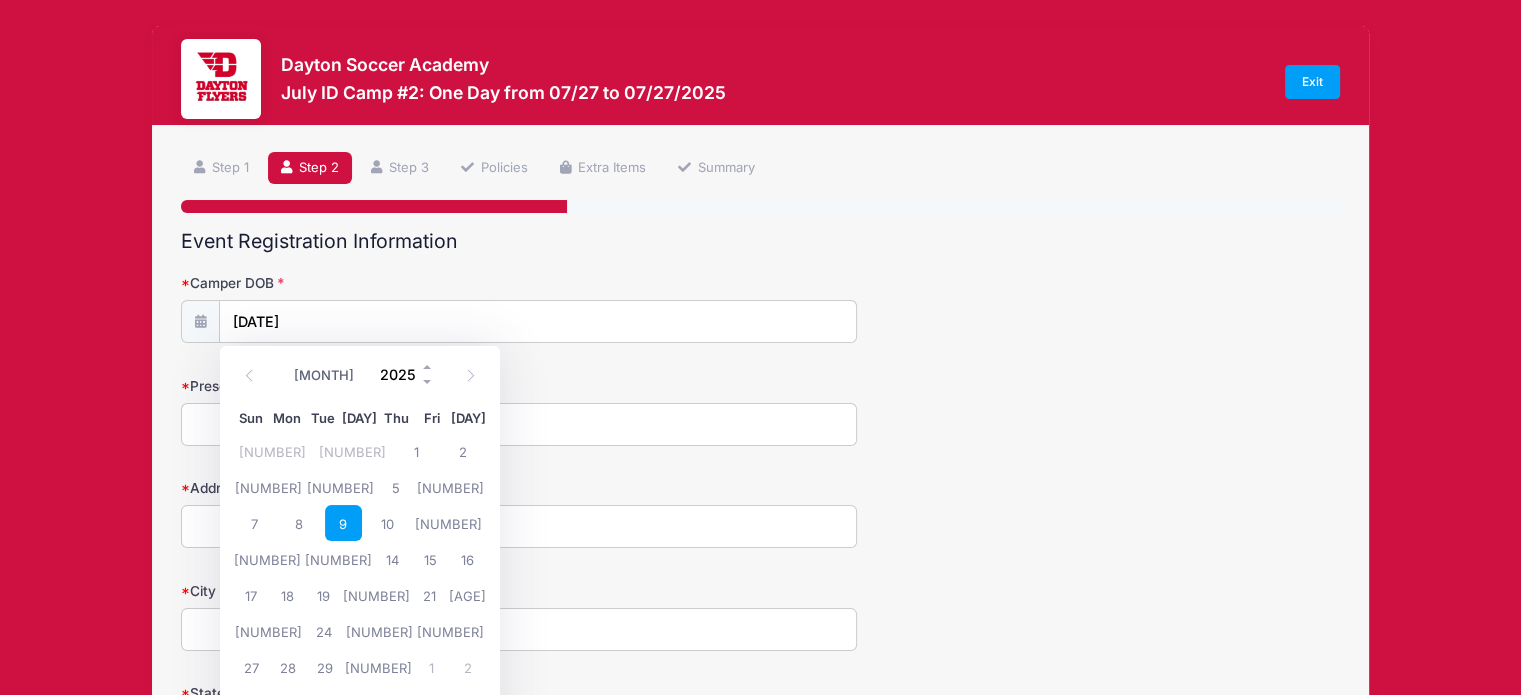 click on "2025" at bounding box center (402, 375) 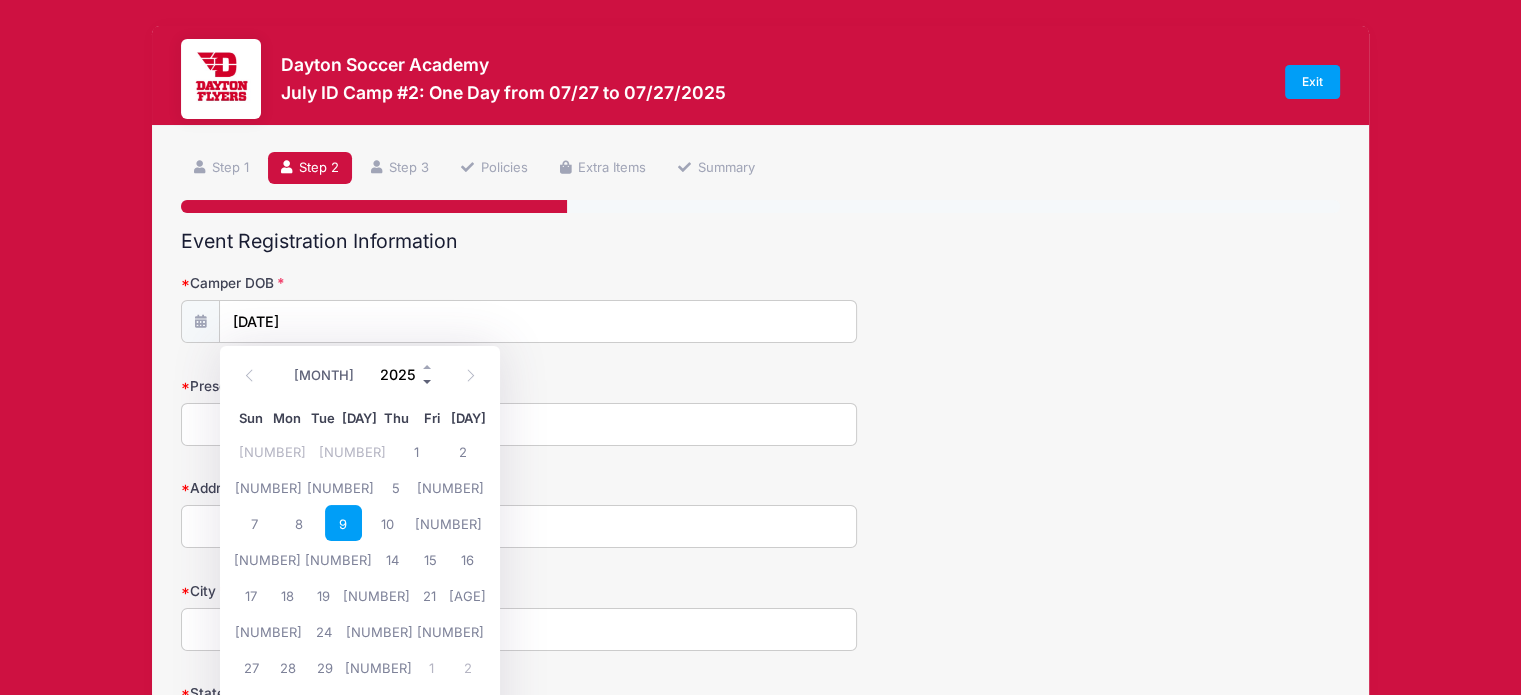 click at bounding box center [428, 382] 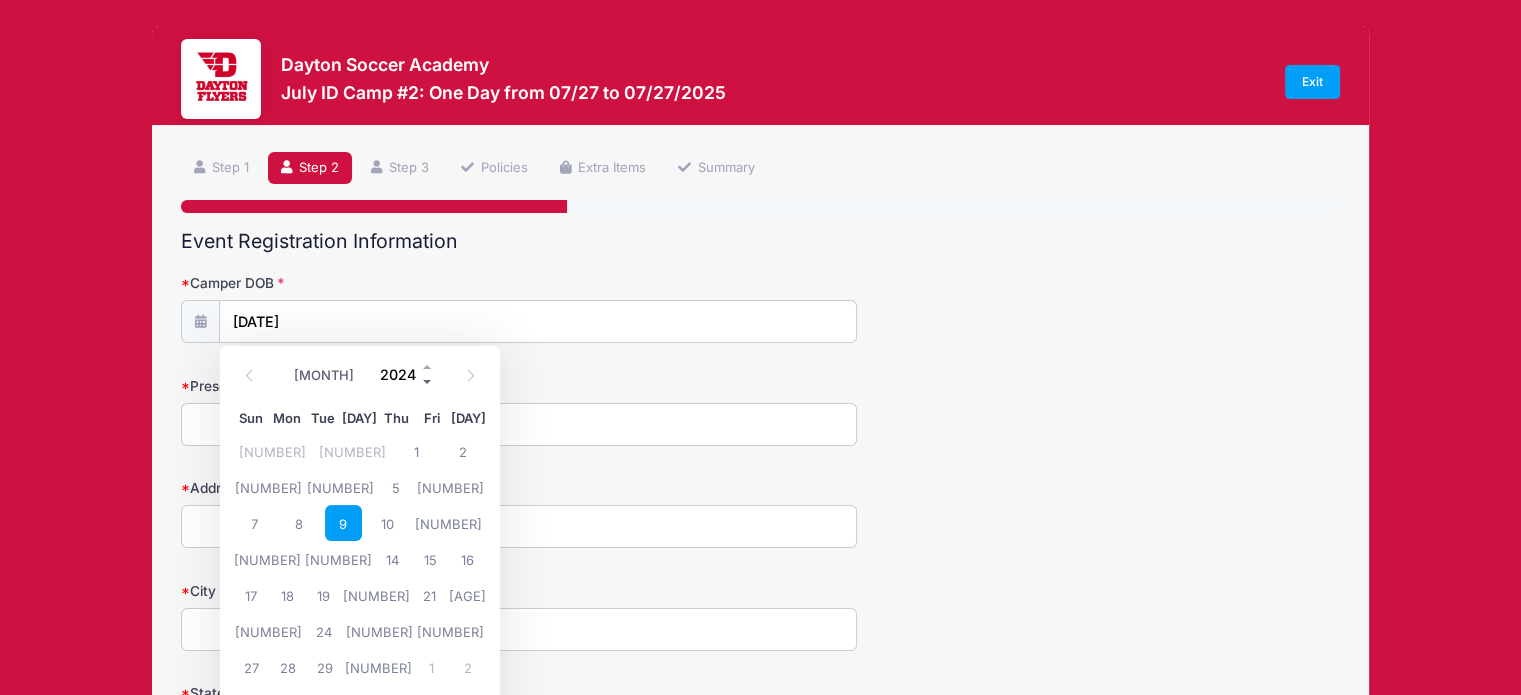 click at bounding box center (428, 382) 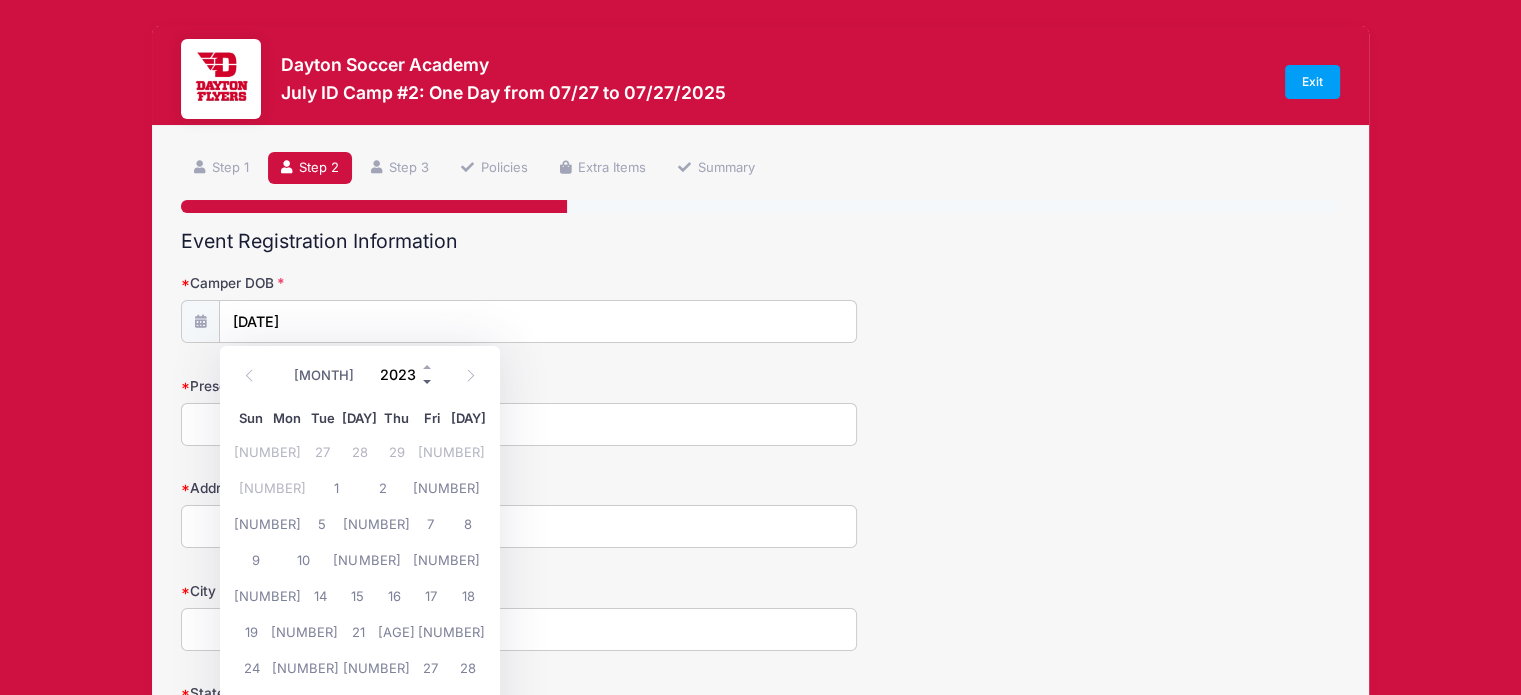 click at bounding box center [428, 382] 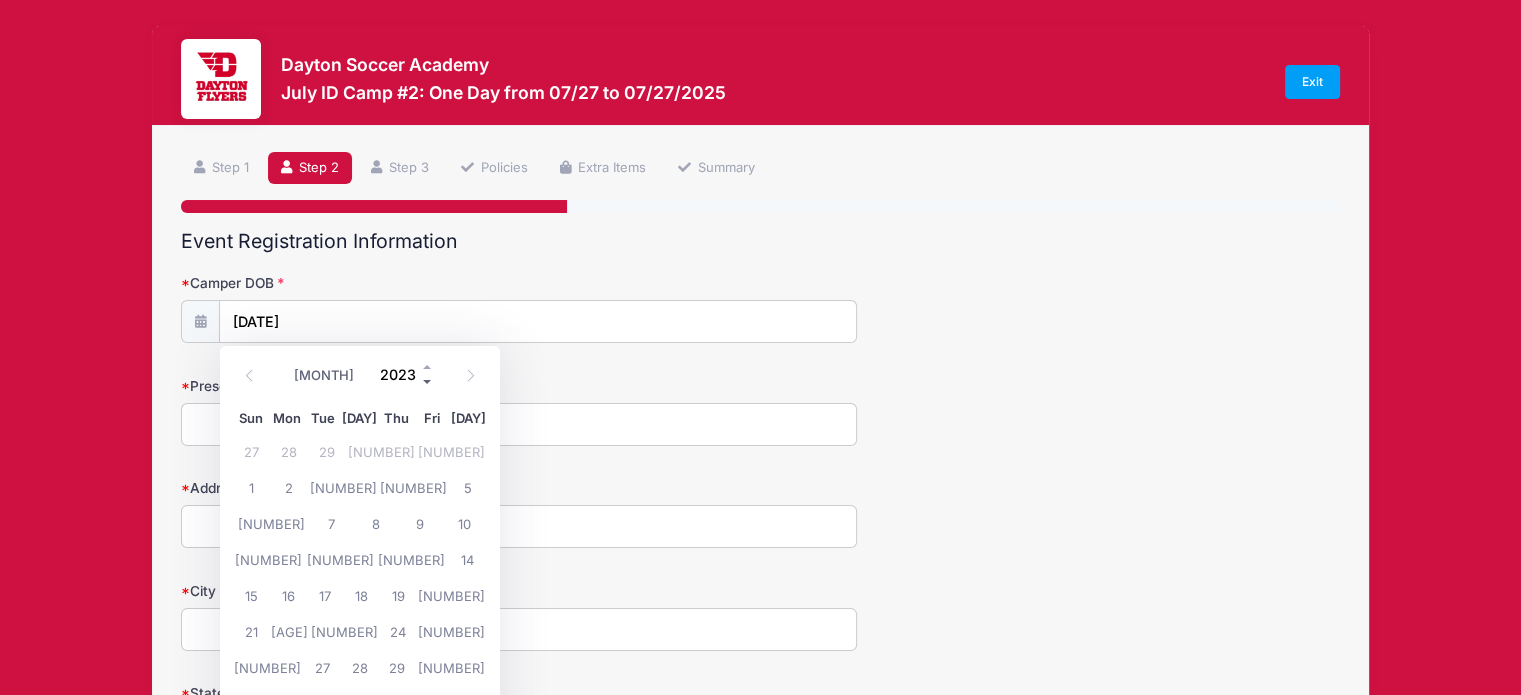 click at bounding box center [428, 382] 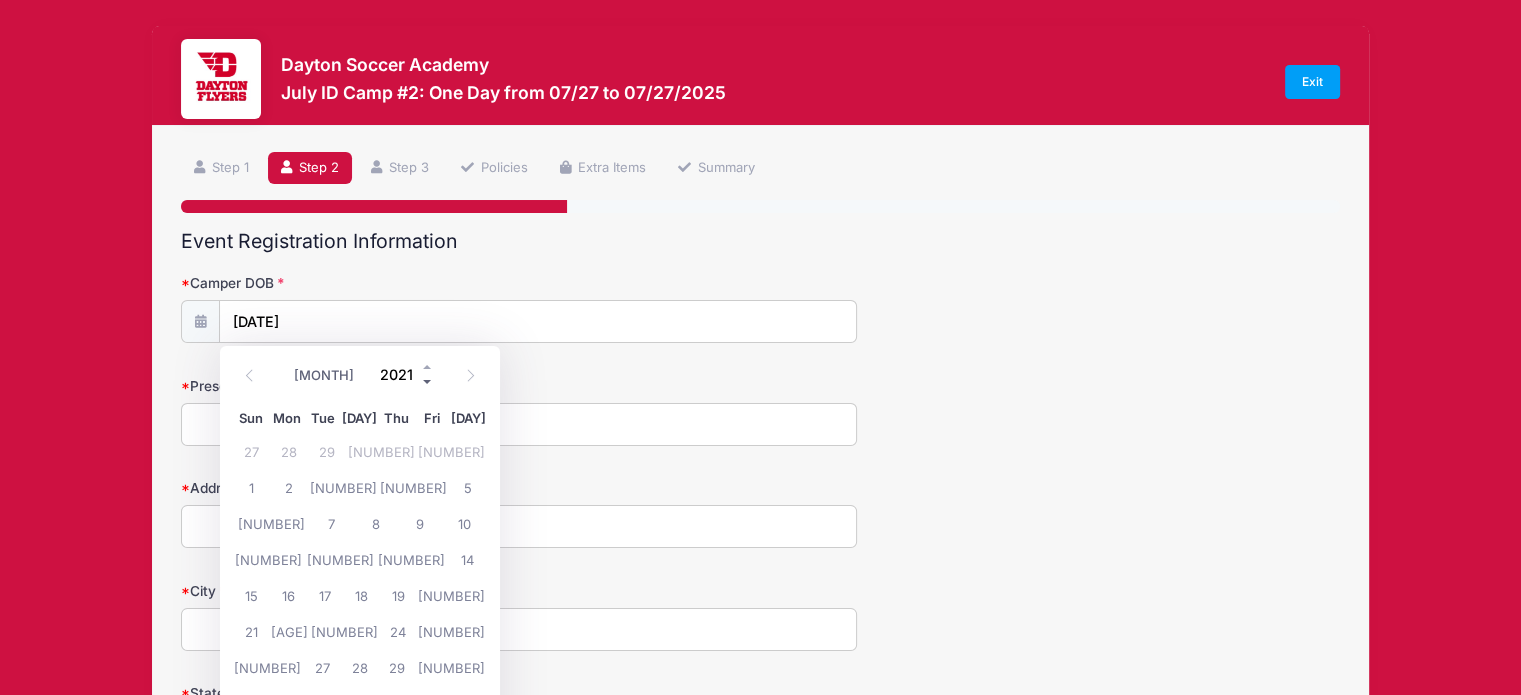 click at bounding box center (428, 382) 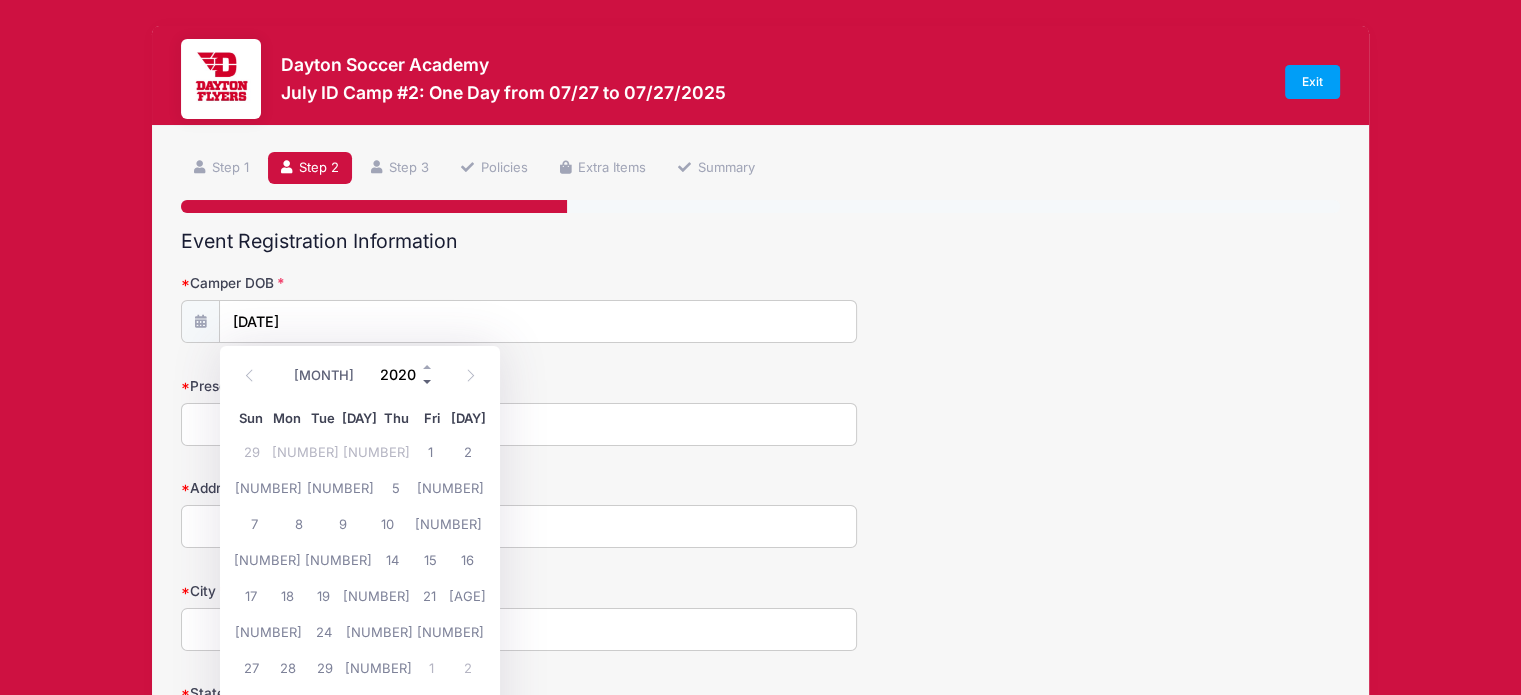 click at bounding box center (428, 382) 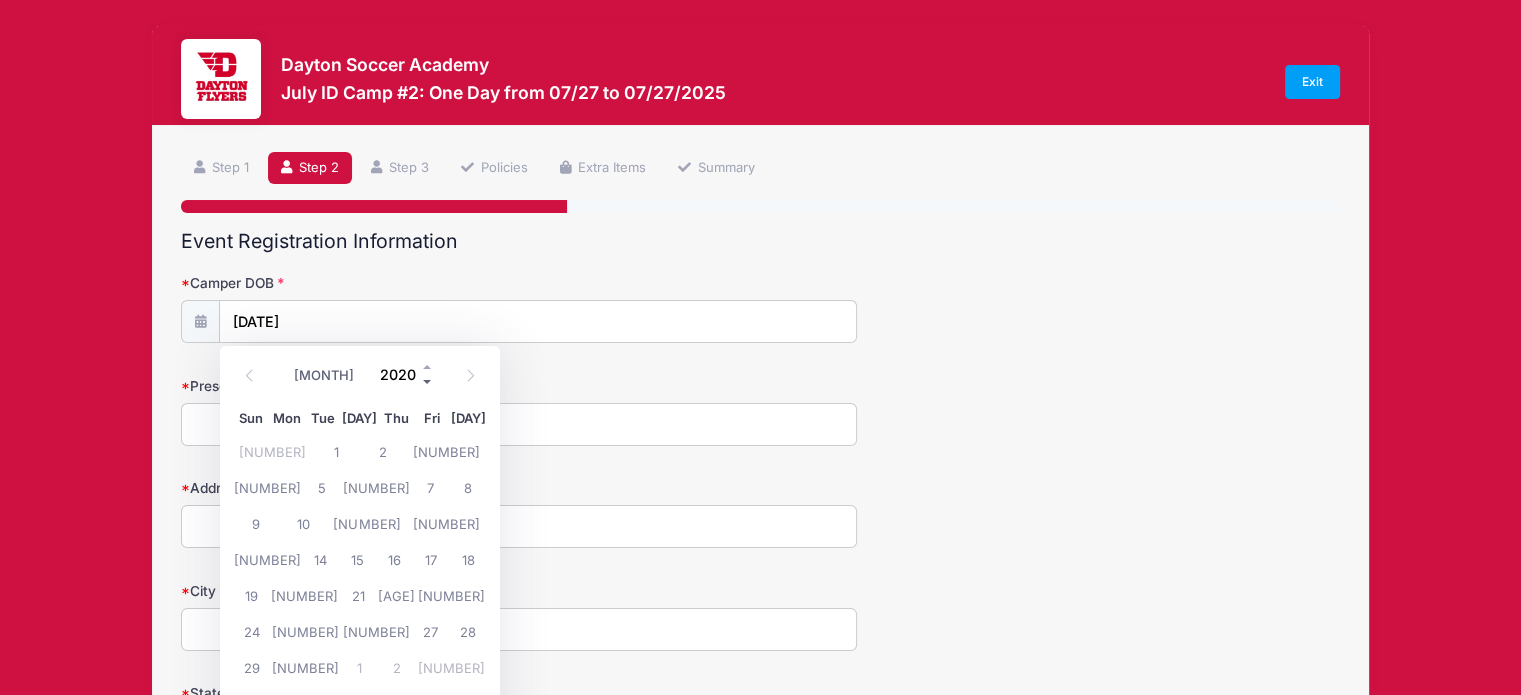 click at bounding box center [428, 382] 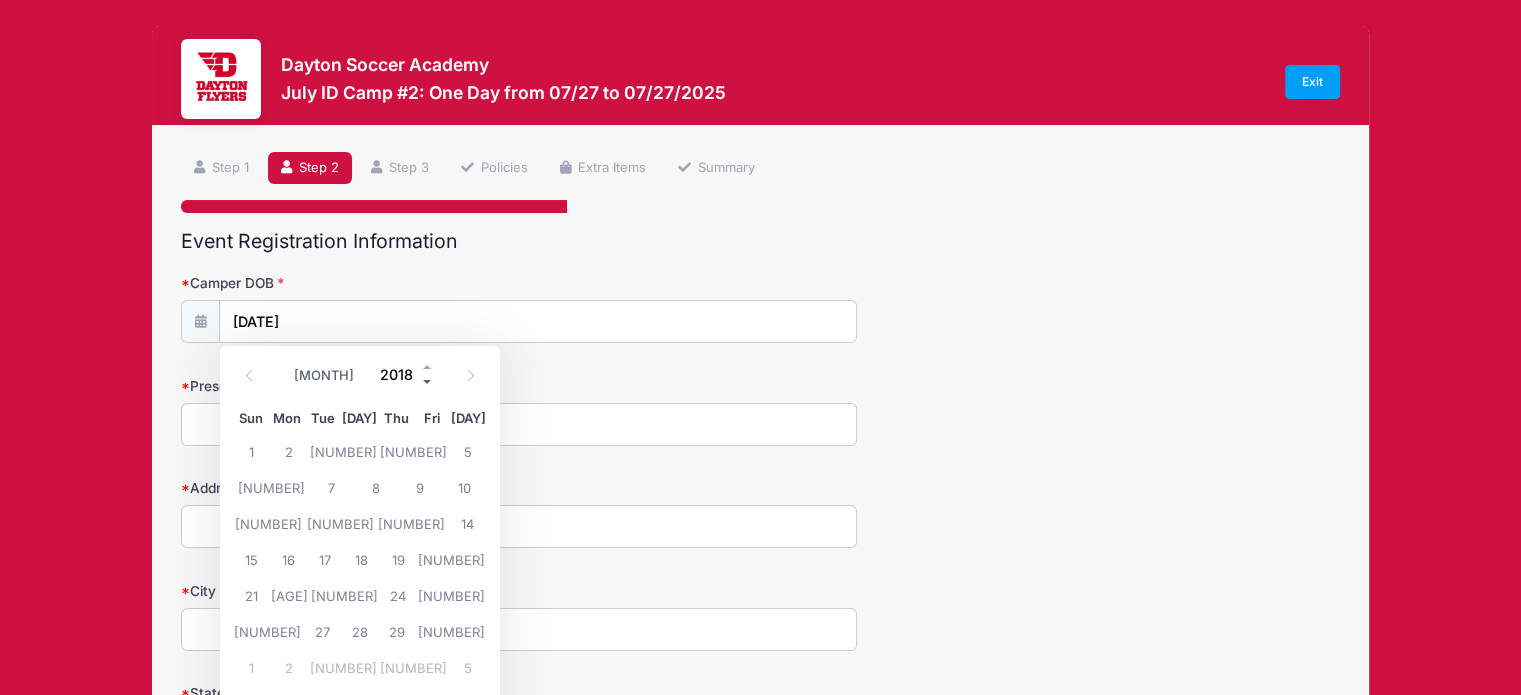 click at bounding box center (428, 382) 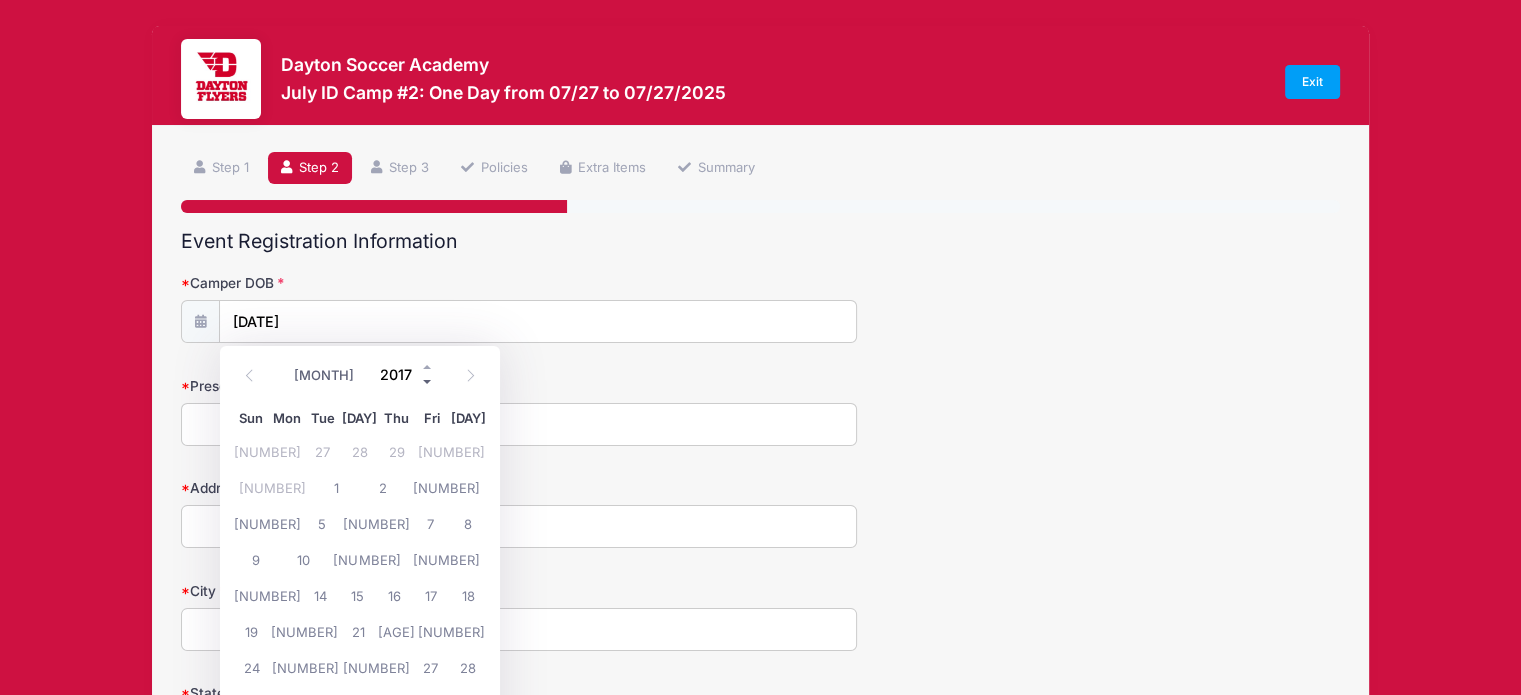 click at bounding box center (428, 382) 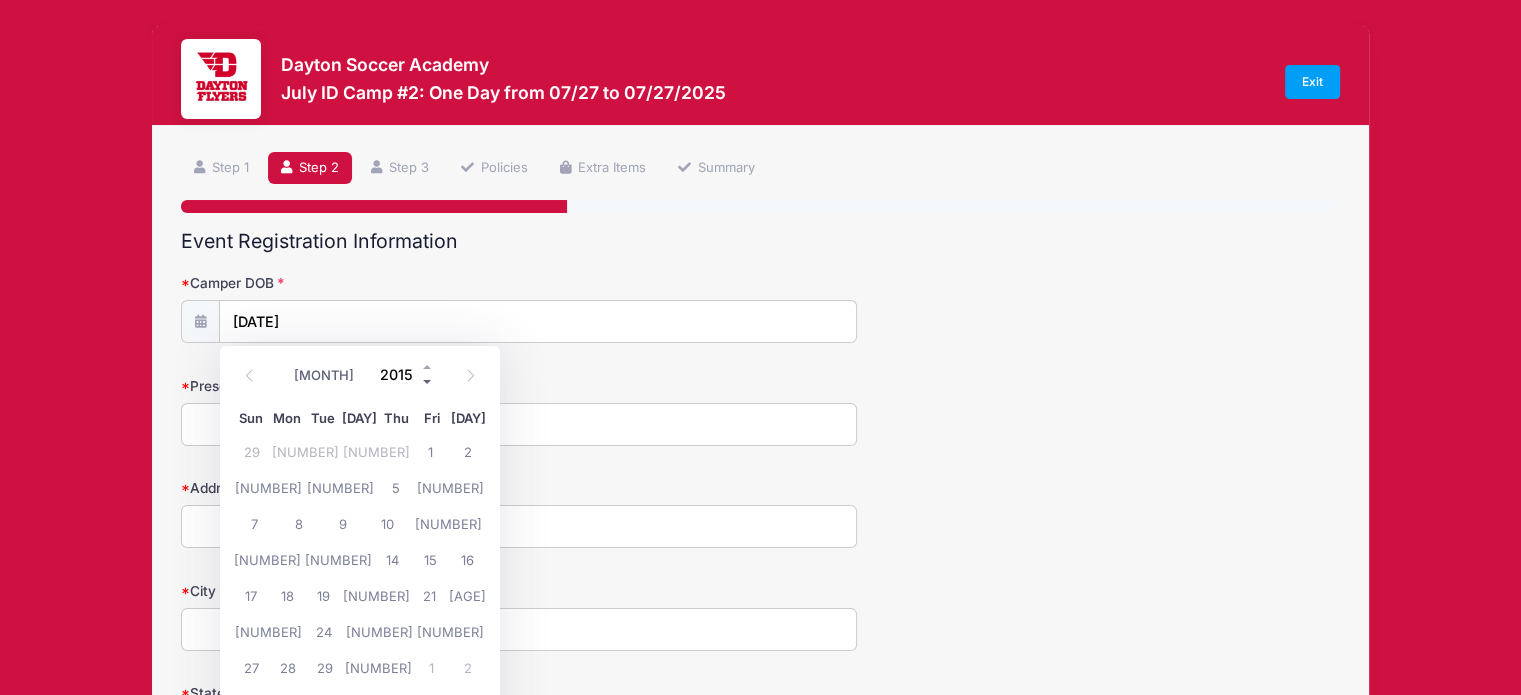 click at bounding box center [428, 382] 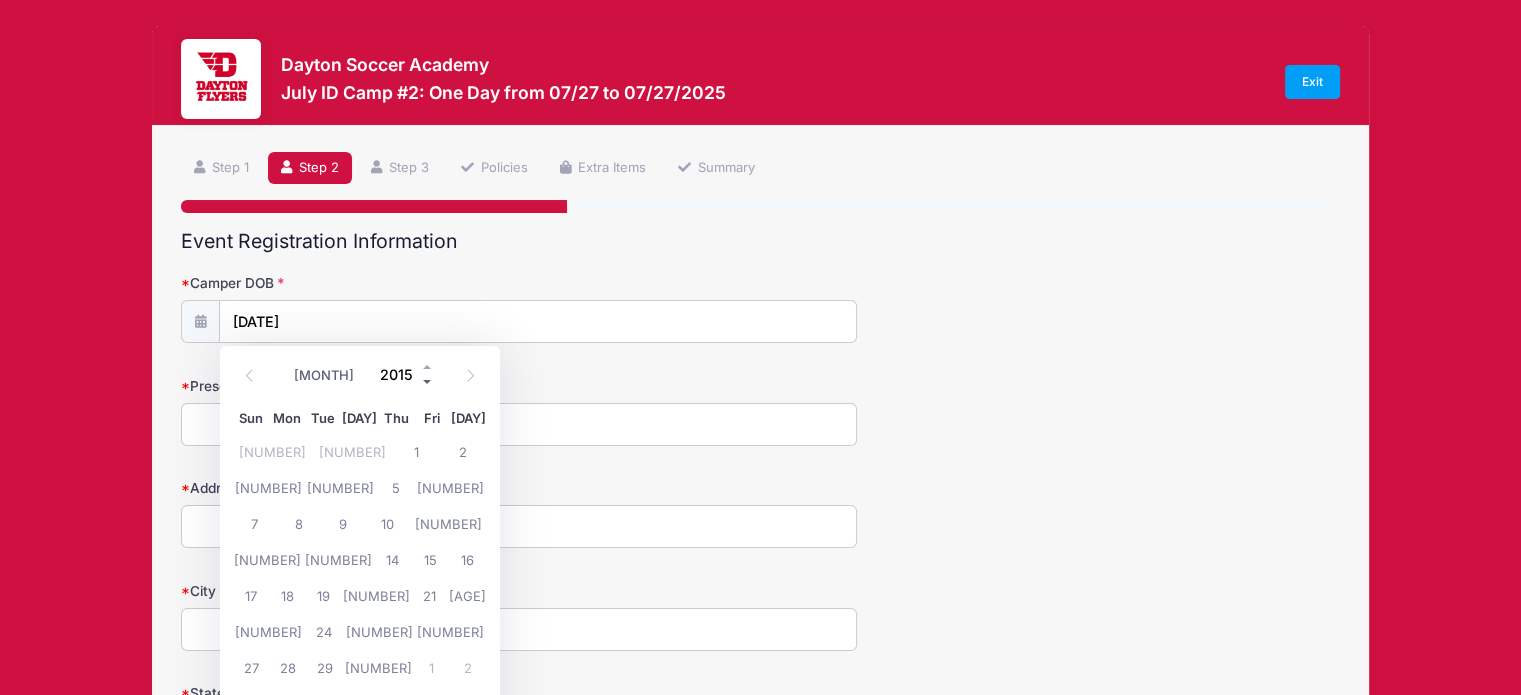 click at bounding box center (428, 382) 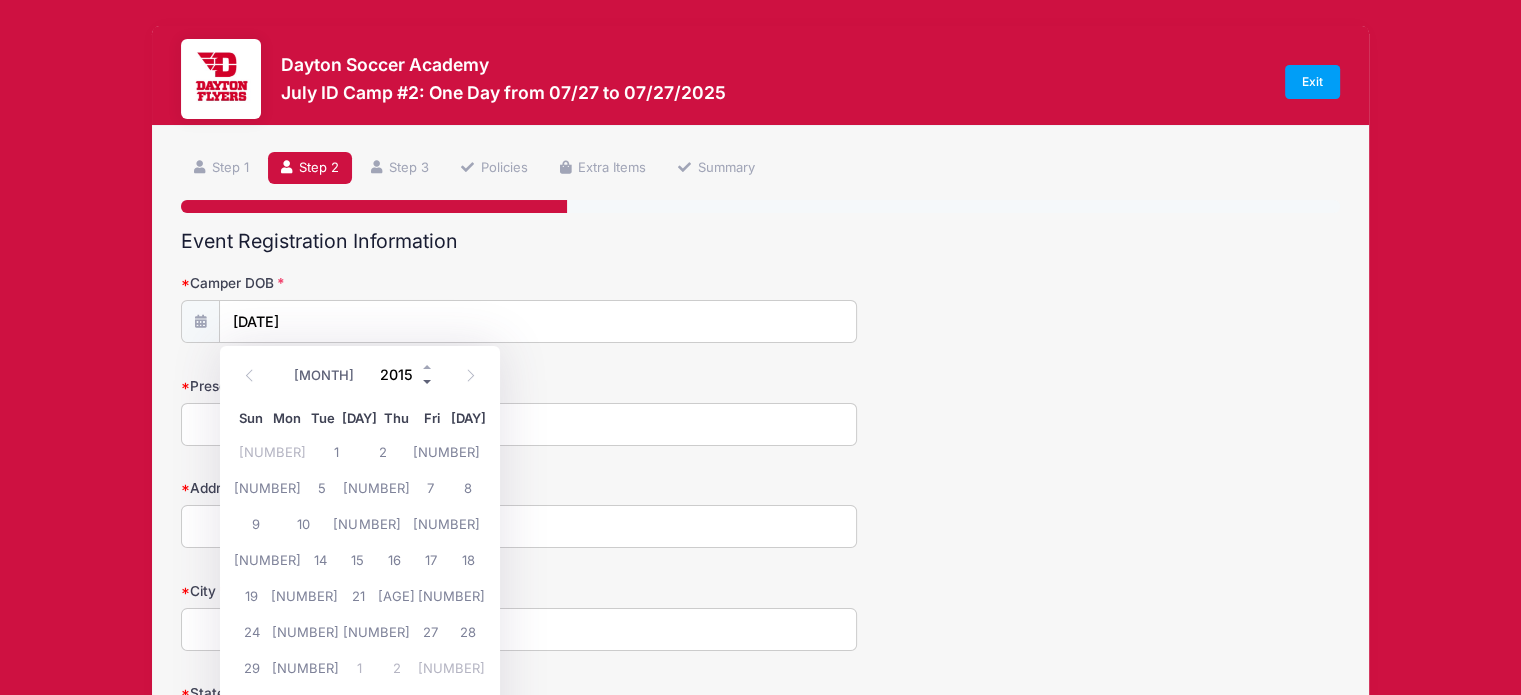click at bounding box center [428, 382] 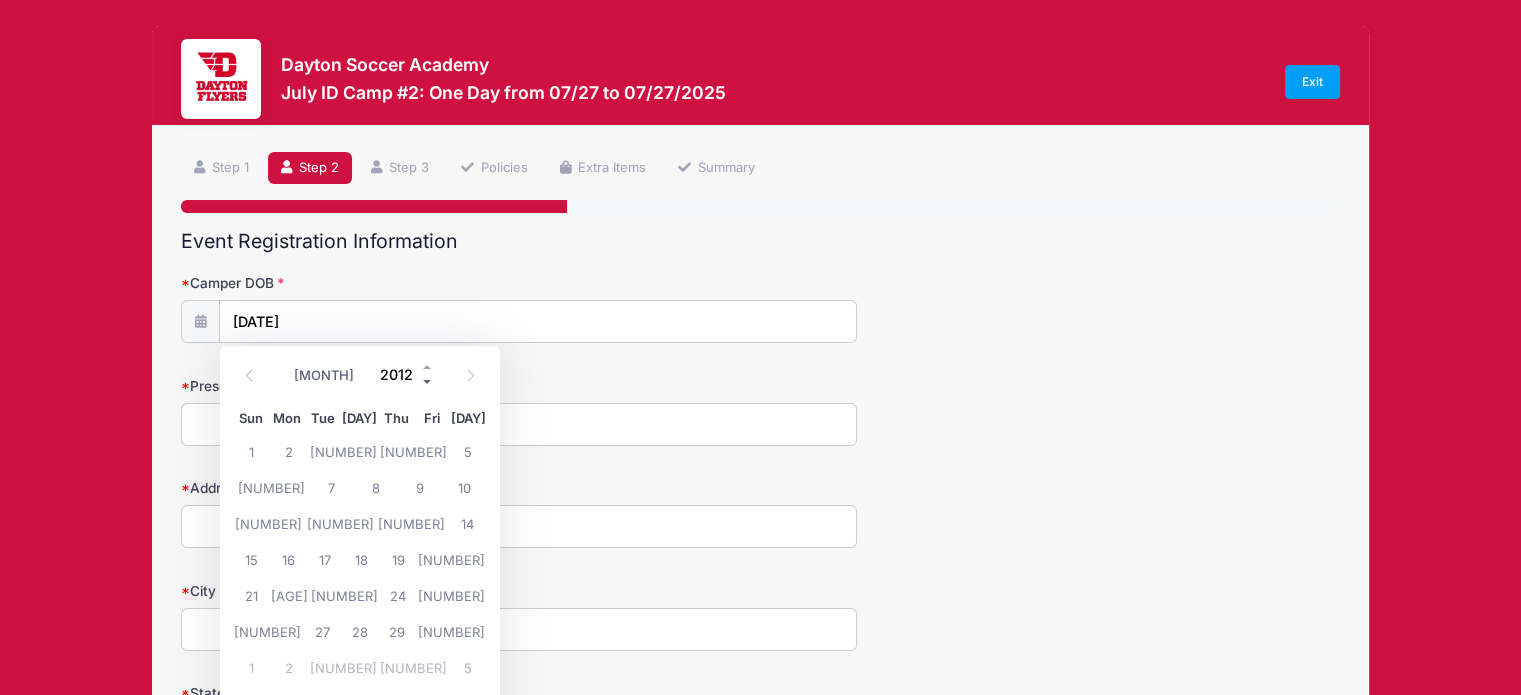 click at bounding box center (428, 382) 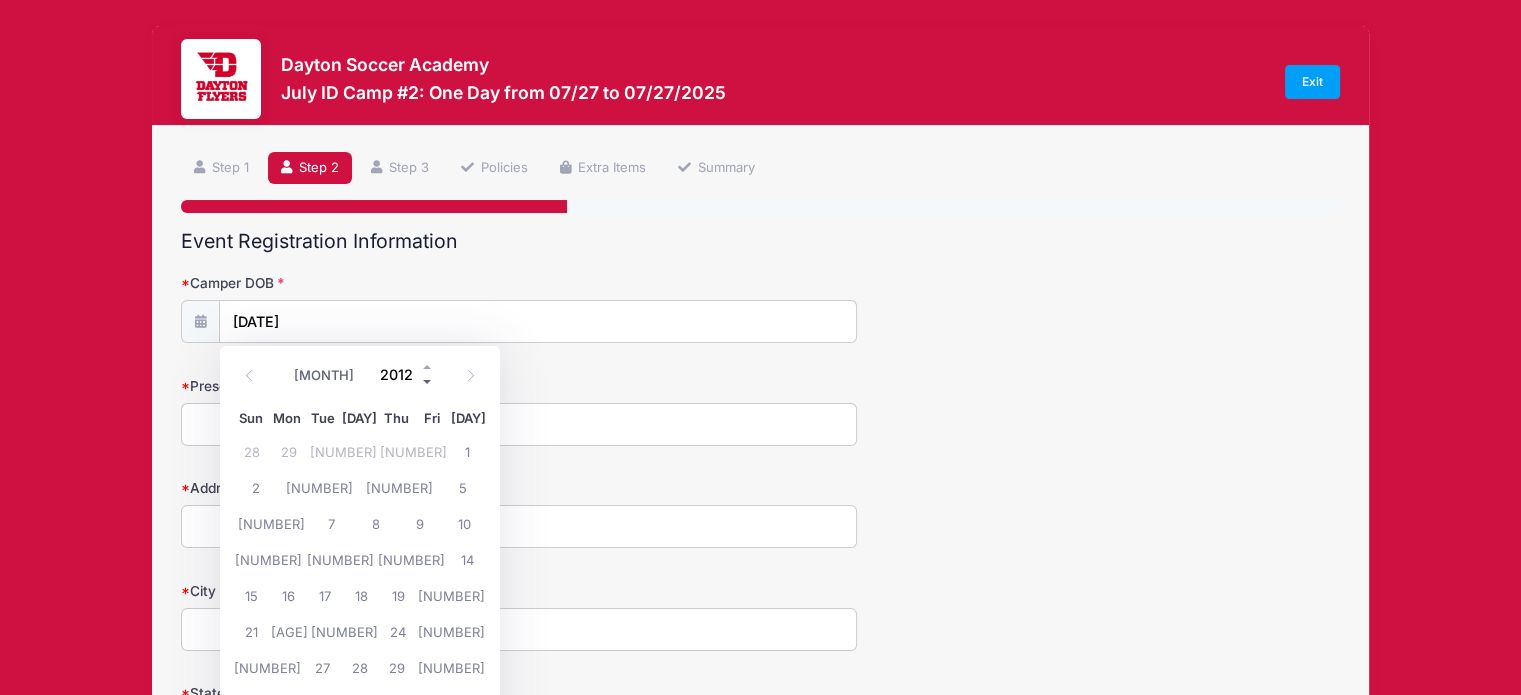 click at bounding box center (428, 382) 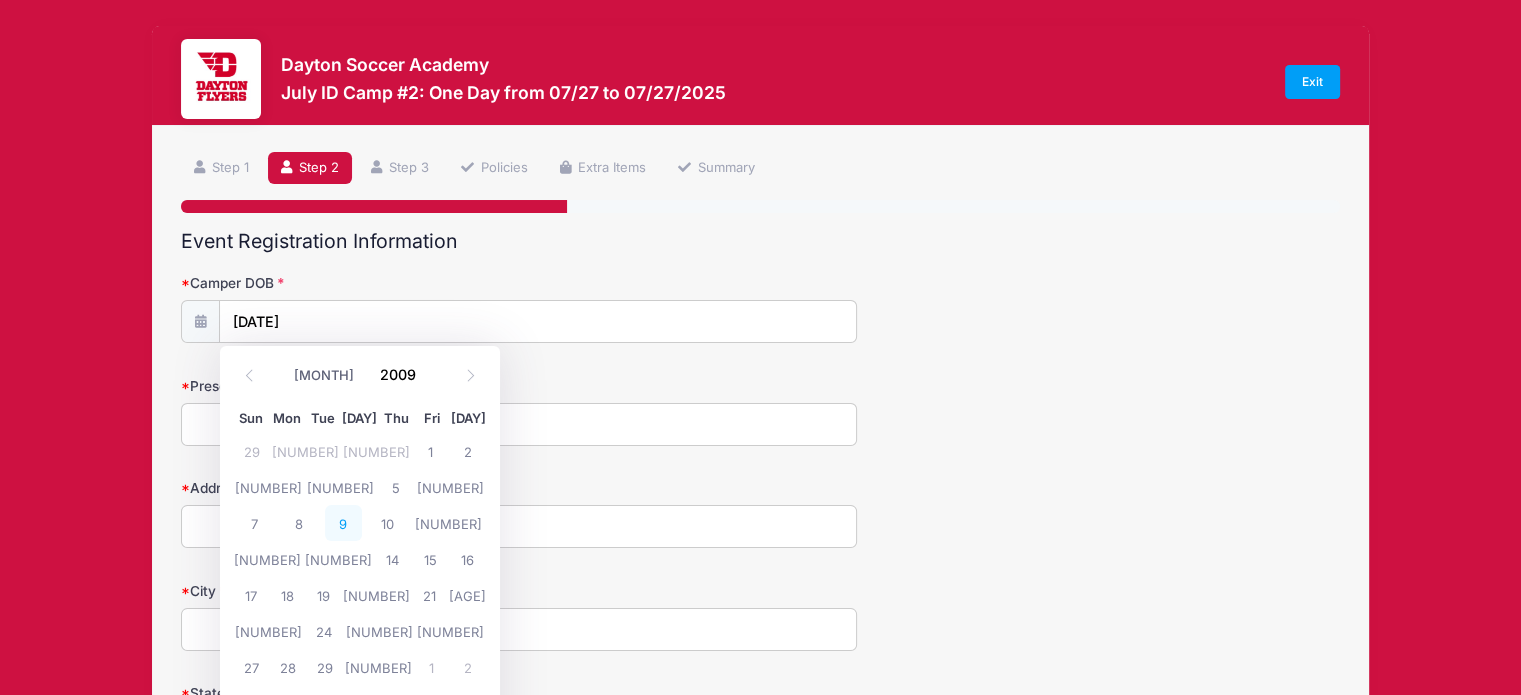 click on "9" at bounding box center (343, 523) 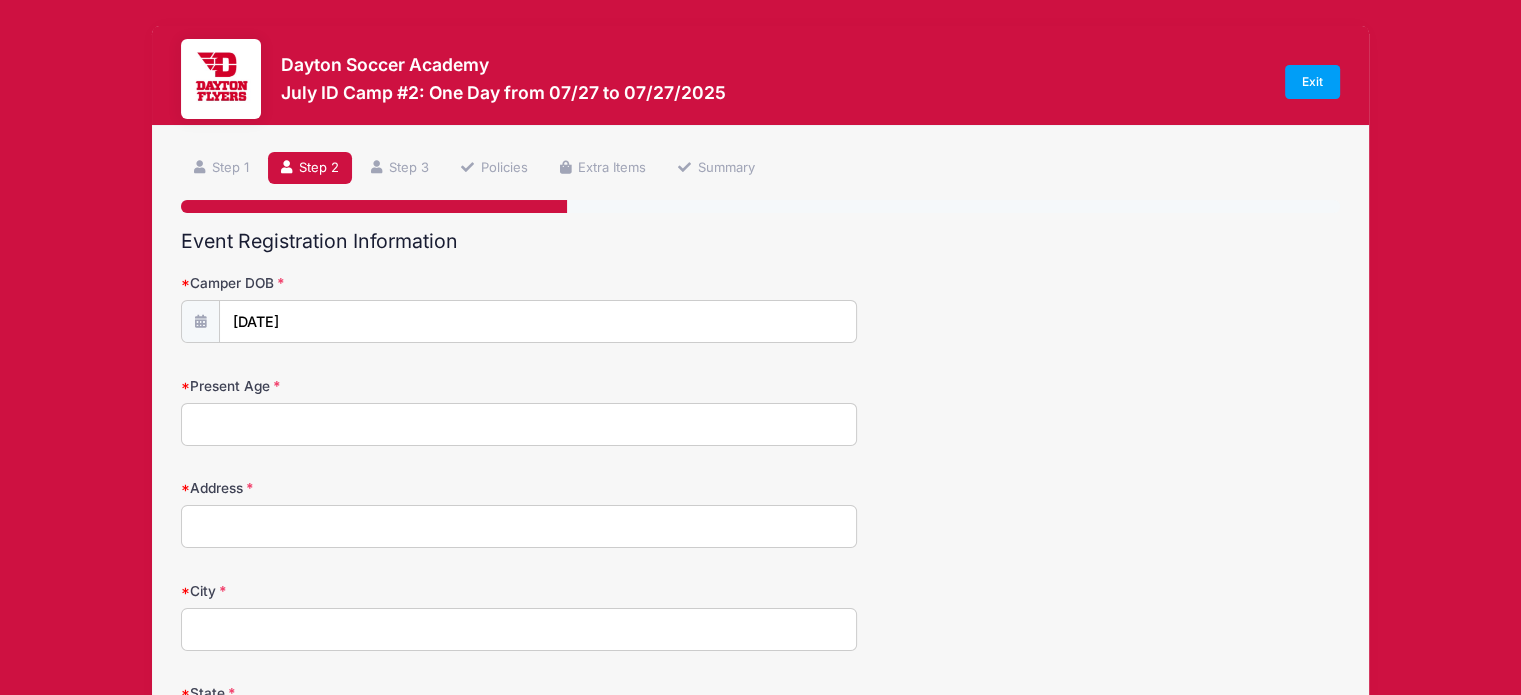 click on "Present Age" at bounding box center (519, 424) 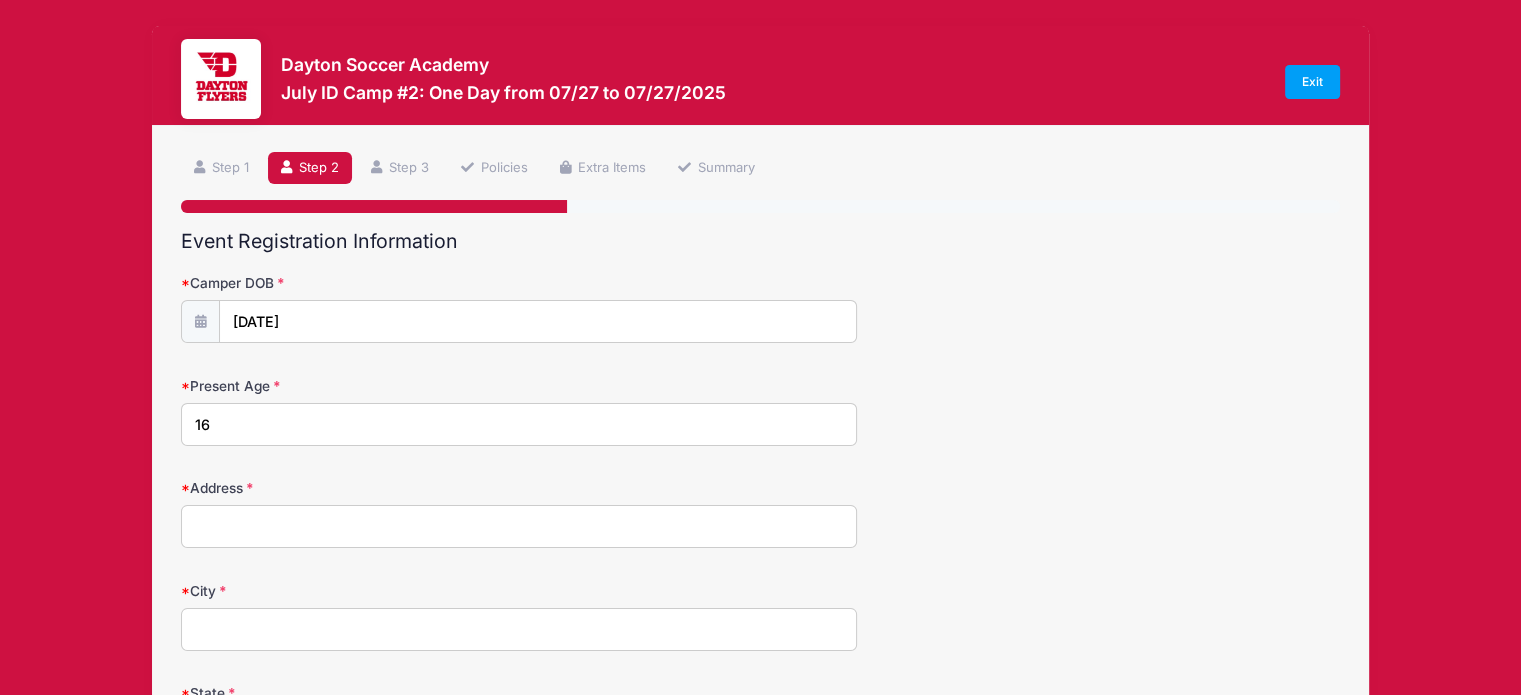 type on "16" 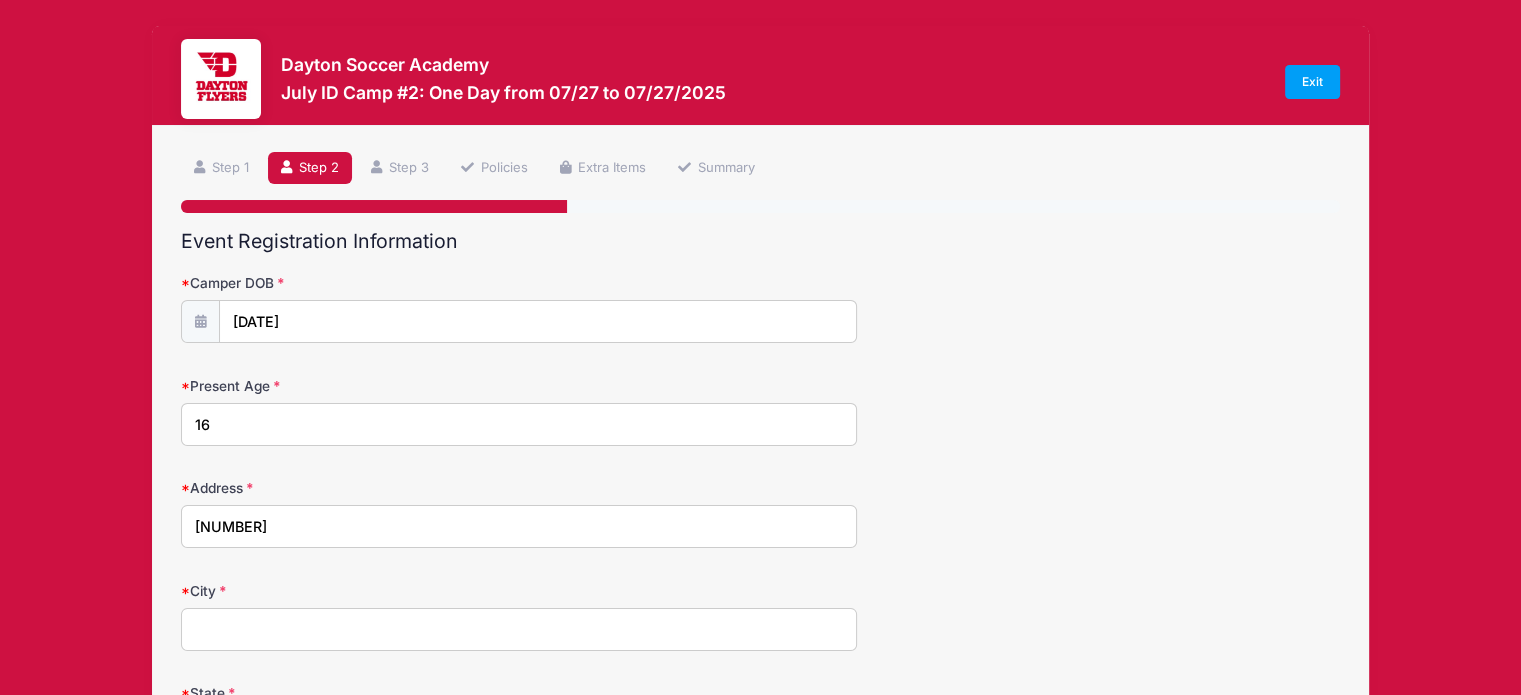 type on "[ADDRESS]" 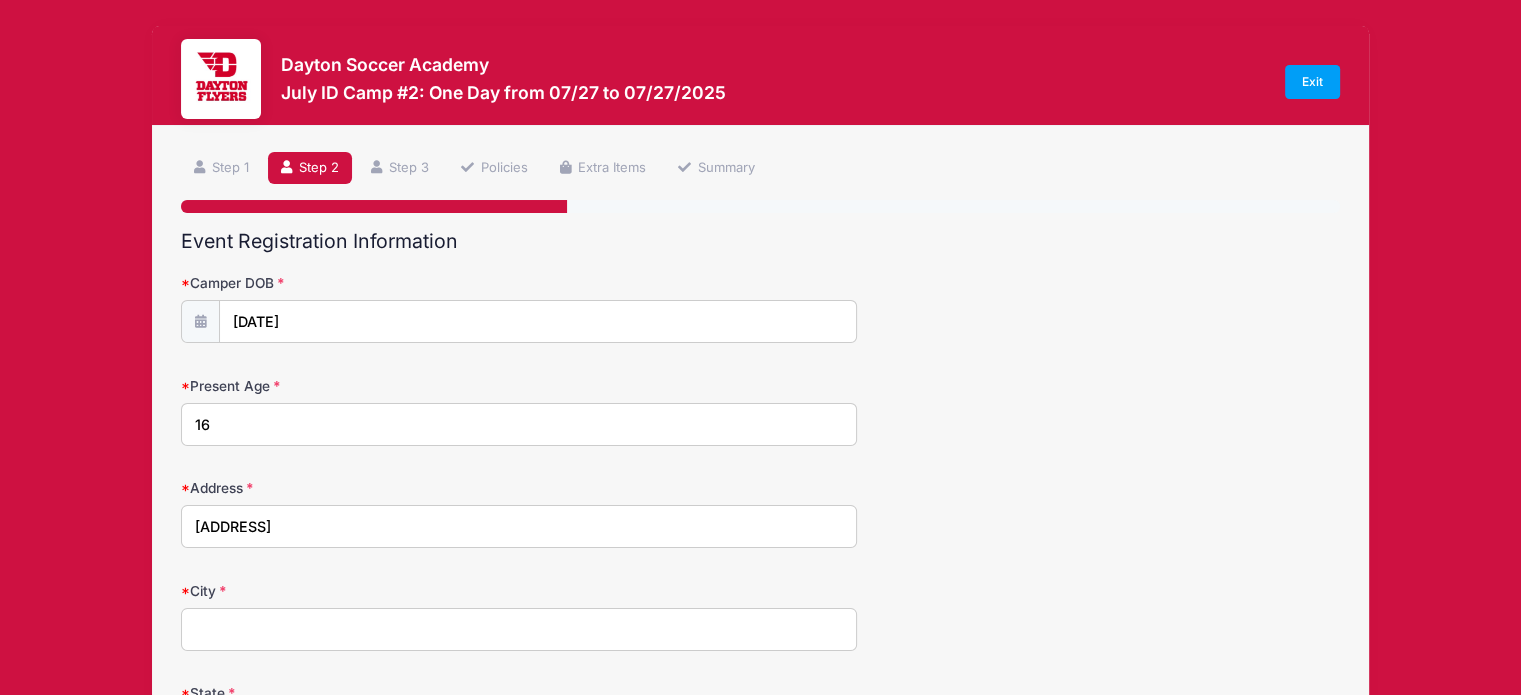 type on "[CITY]" 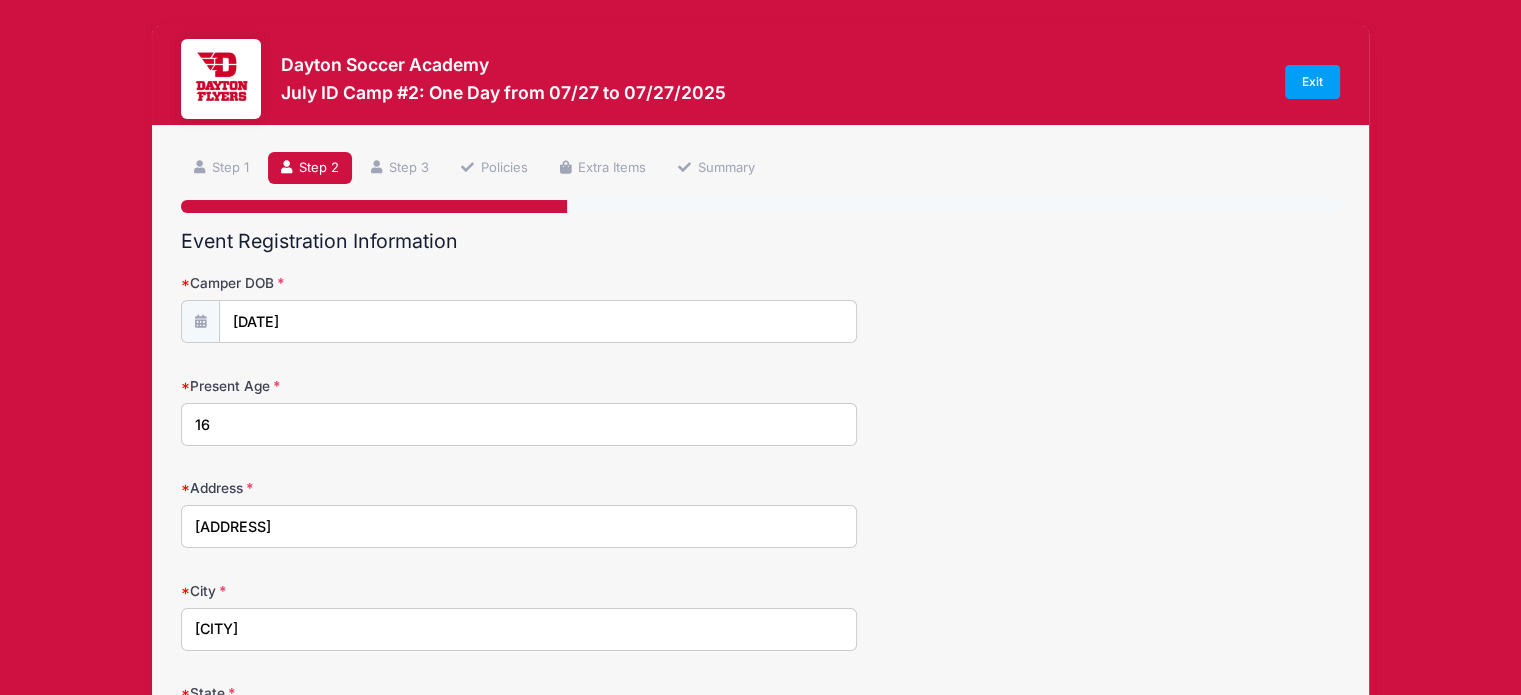 select on "[STATE]" 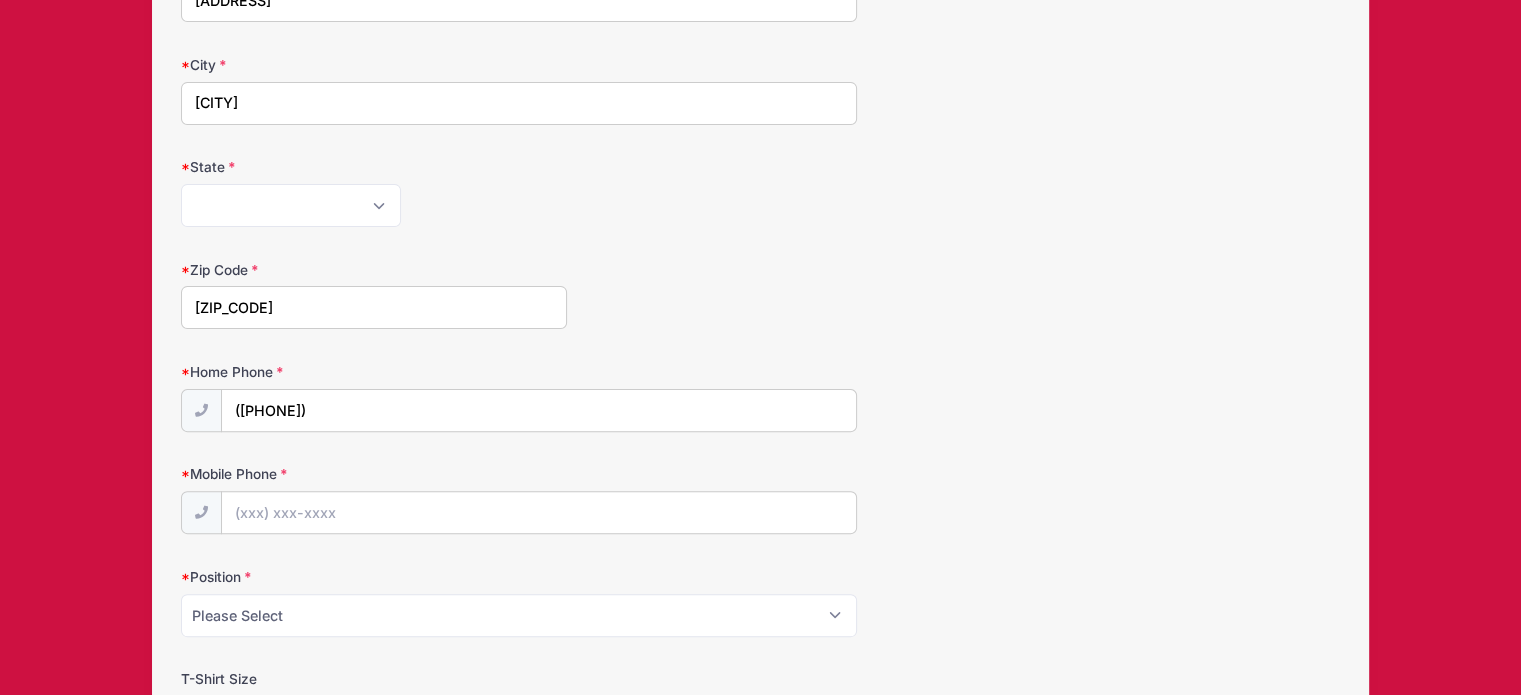 scroll, scrollTop: 531, scrollLeft: 0, axis: vertical 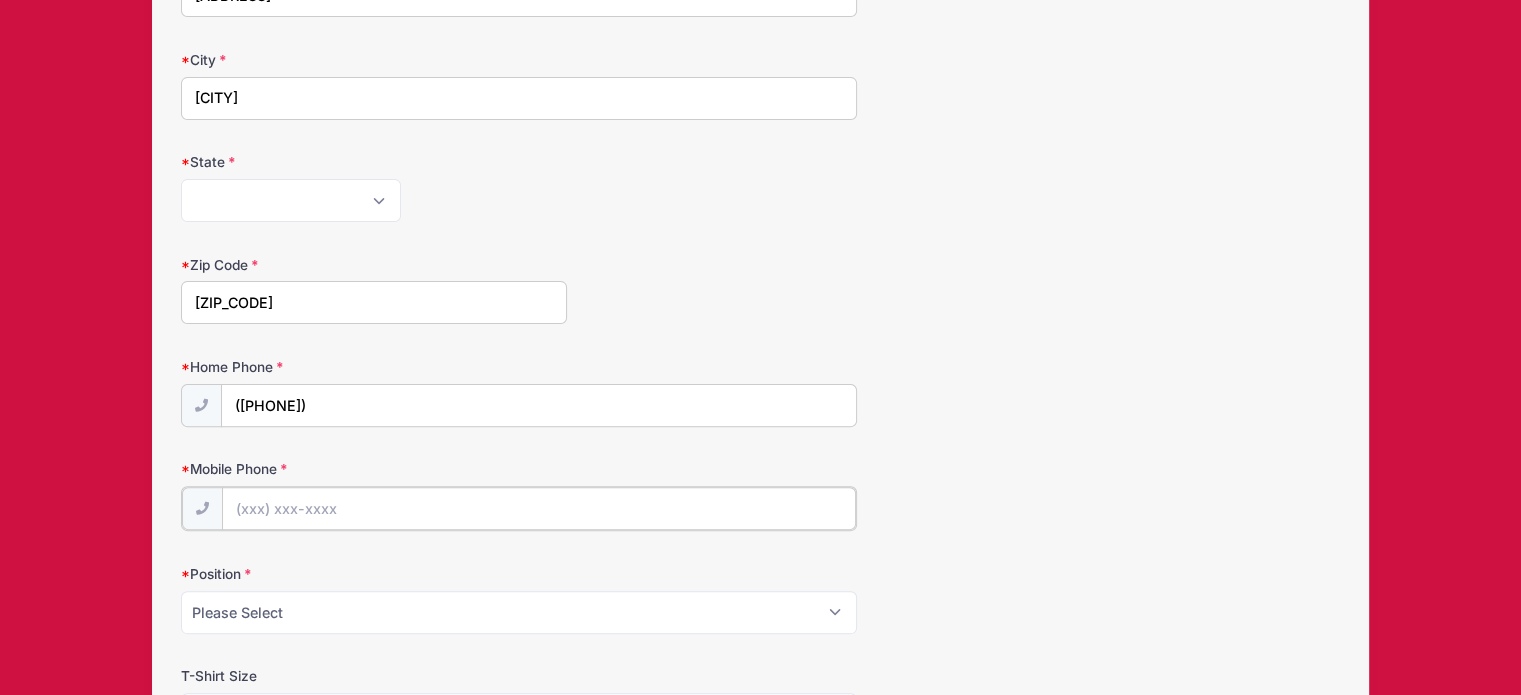 click on "Mobile Phone" at bounding box center (539, 508) 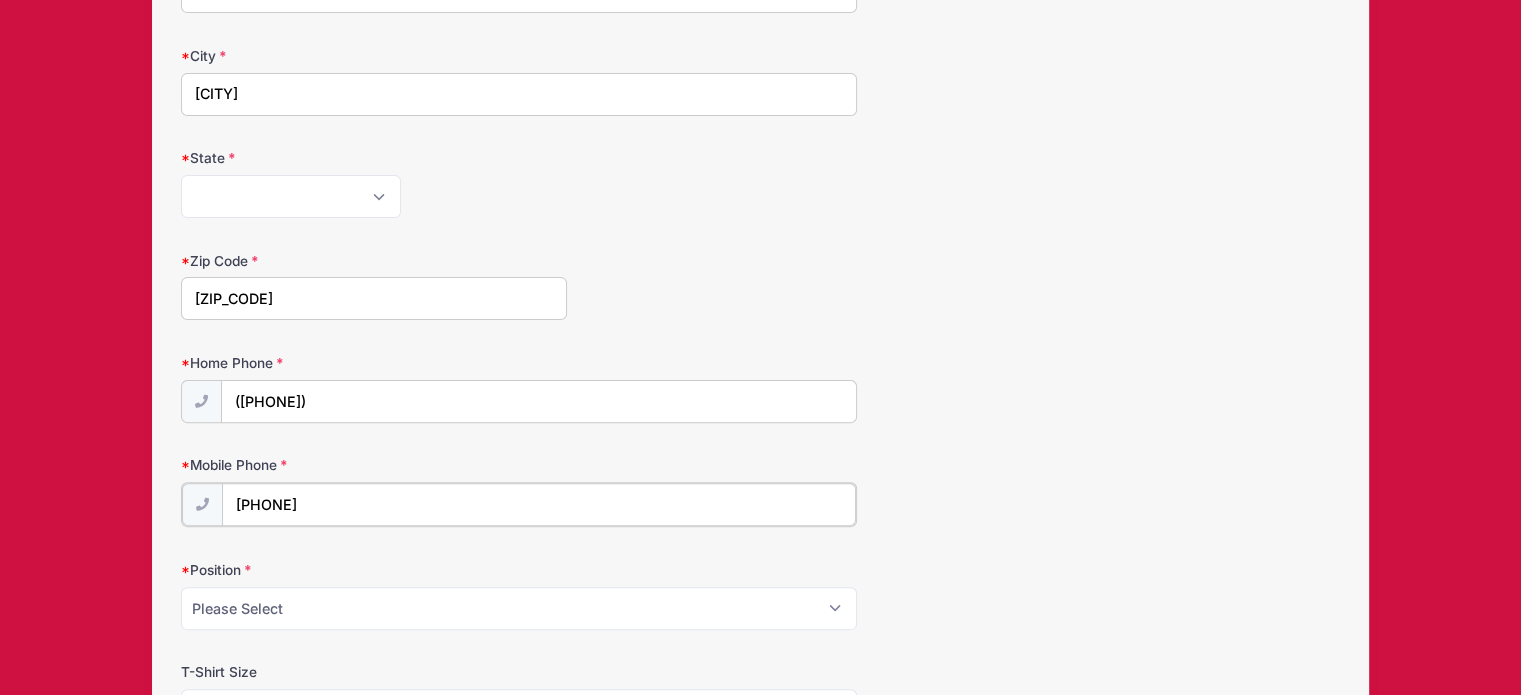 type on "[PHONE]" 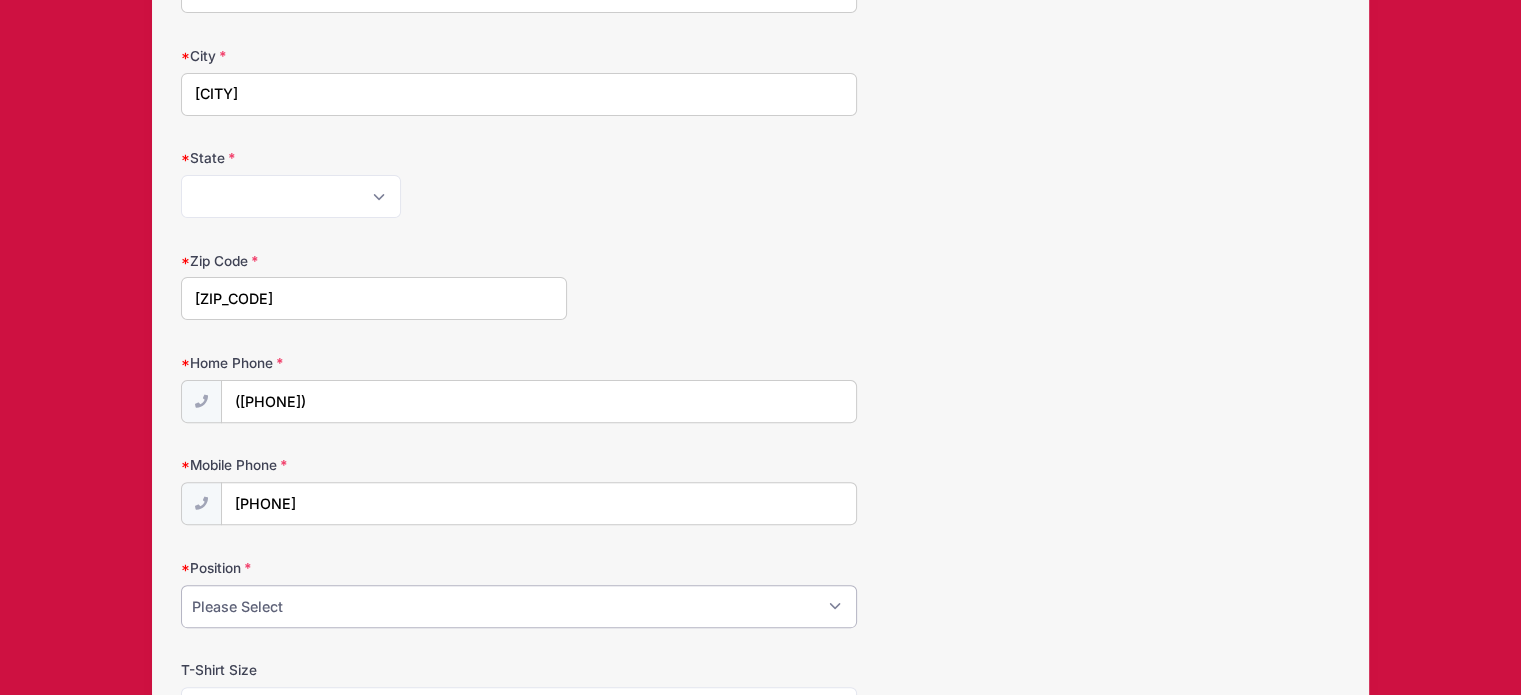 click on "Please Select Forward
Winger
Central Midfield
Right Back
Left Back
Center Back
Goal Keeper" at bounding box center (519, 606) 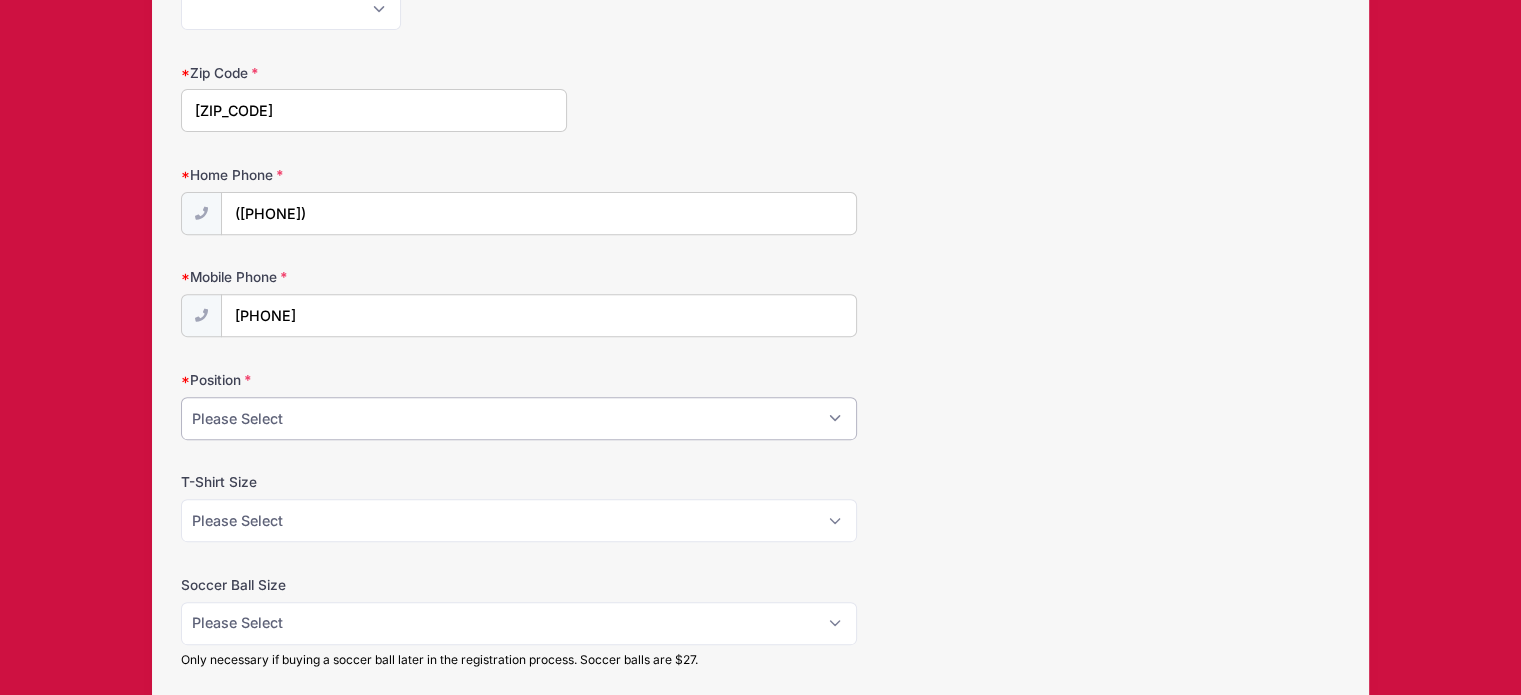 scroll, scrollTop: 751, scrollLeft: 0, axis: vertical 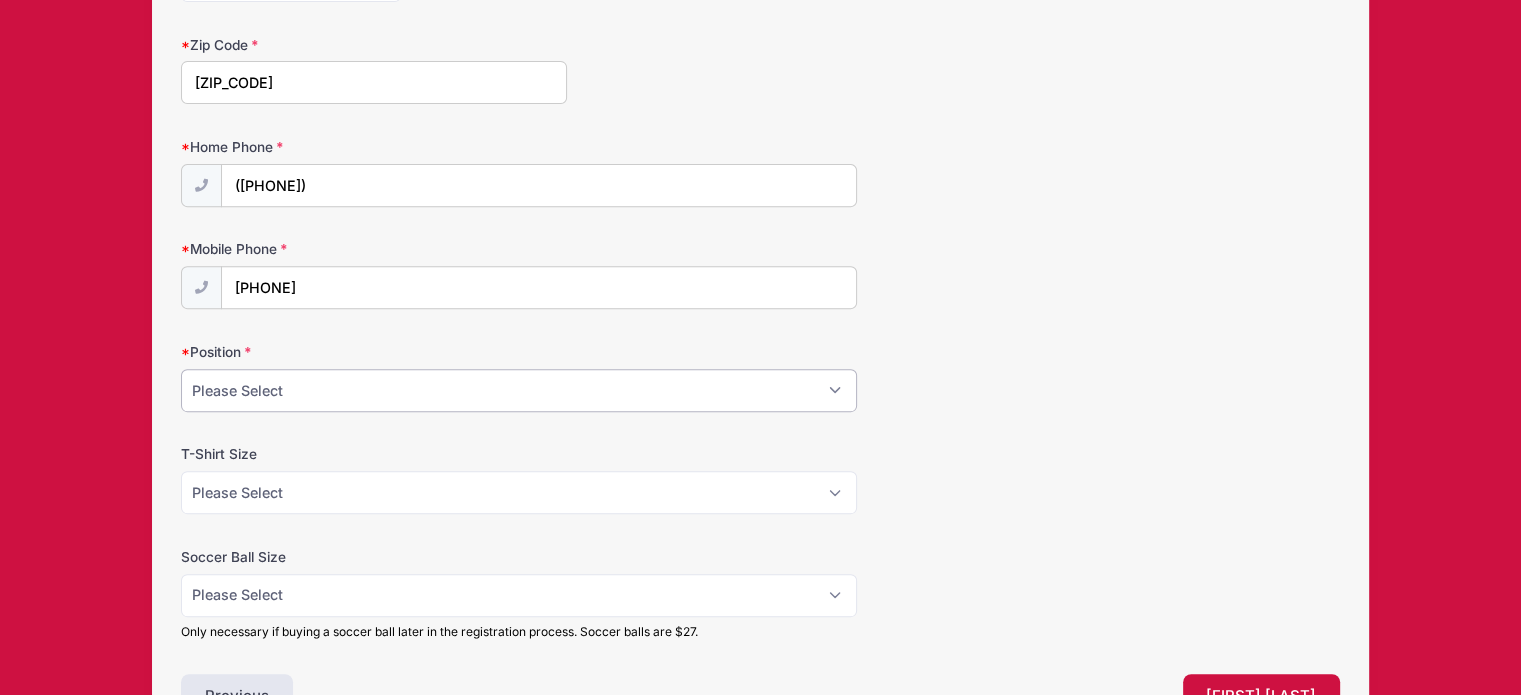 click on "Please Select Forward
Winger
Central Midfield
Right Back
Left Back
Center Back
Goal Keeper" at bounding box center (519, 390) 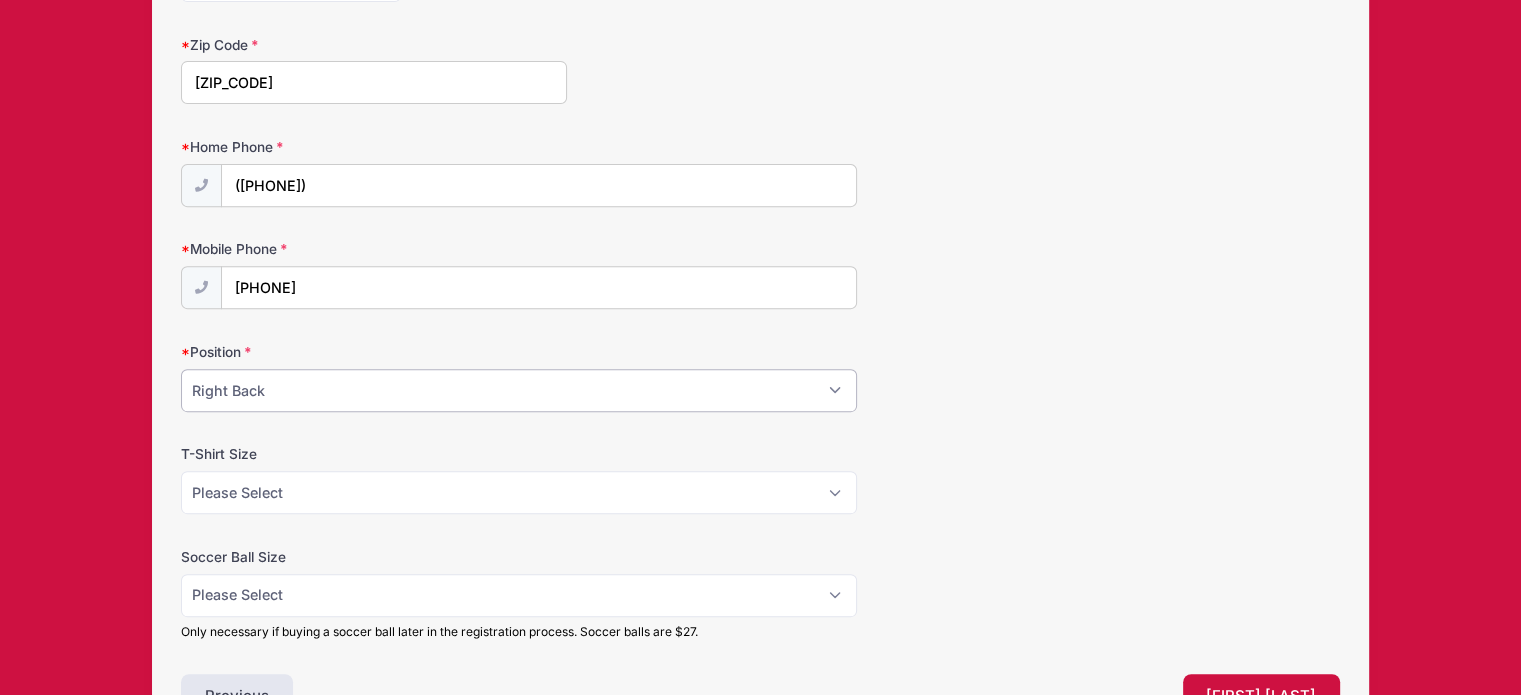 click on "Please Select Forward
Winger
Central Midfield
Right Back
Left Back
Center Back
Goal Keeper" at bounding box center (519, 390) 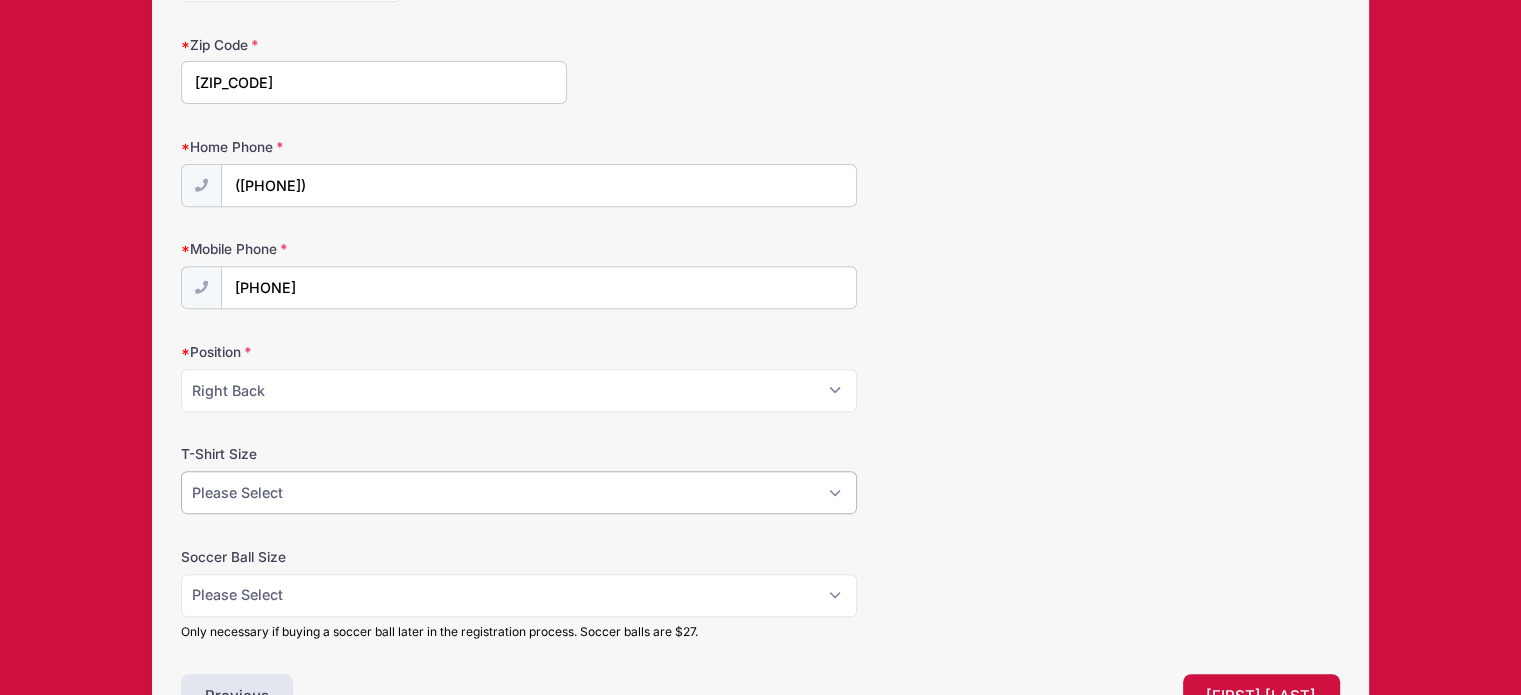 click on "Please Select Youth Small
Youth Medium
Youth Large
Adult Small
Adult Medium
Adult Large
Adult XL" at bounding box center [519, 492] 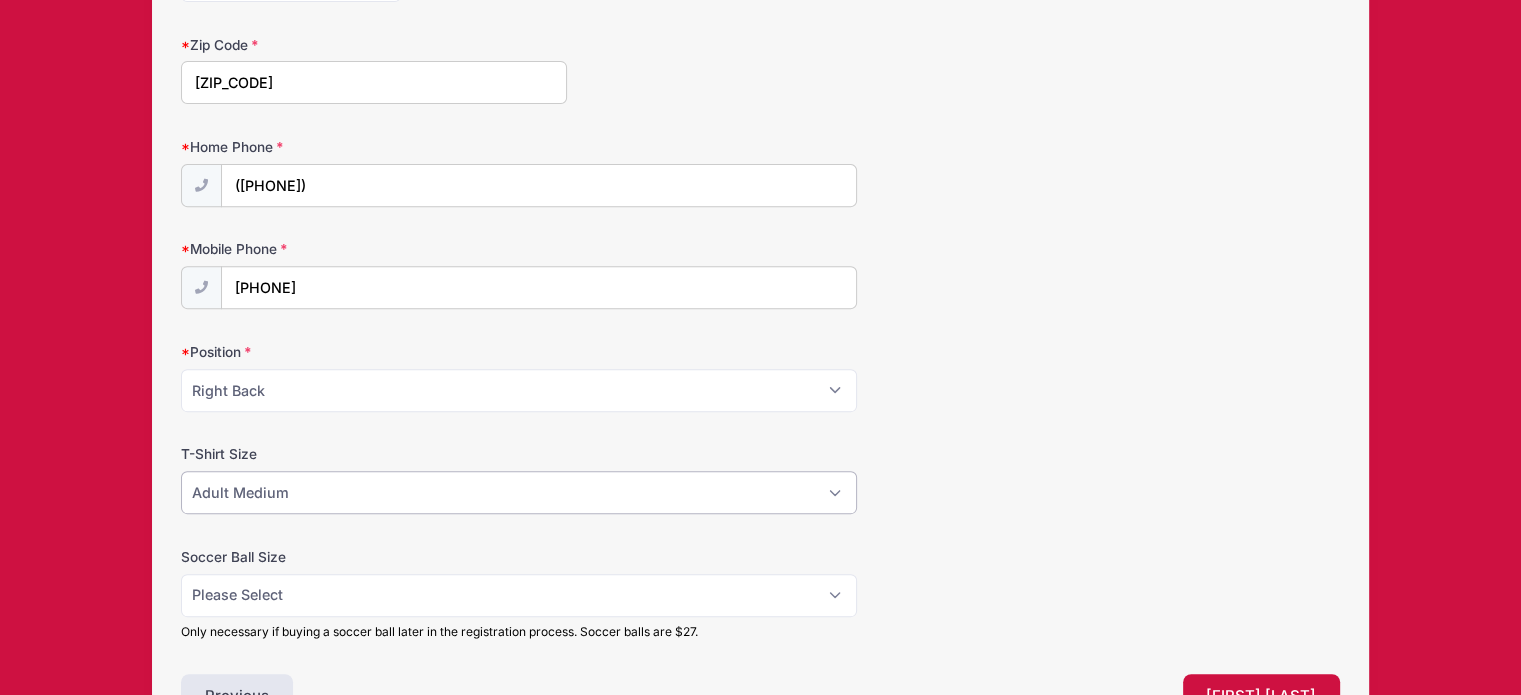 click on "Please Select Youth Small
Youth Medium
Youth Large
Adult Small
Adult Medium
Adult Large
Adult XL" at bounding box center (519, 492) 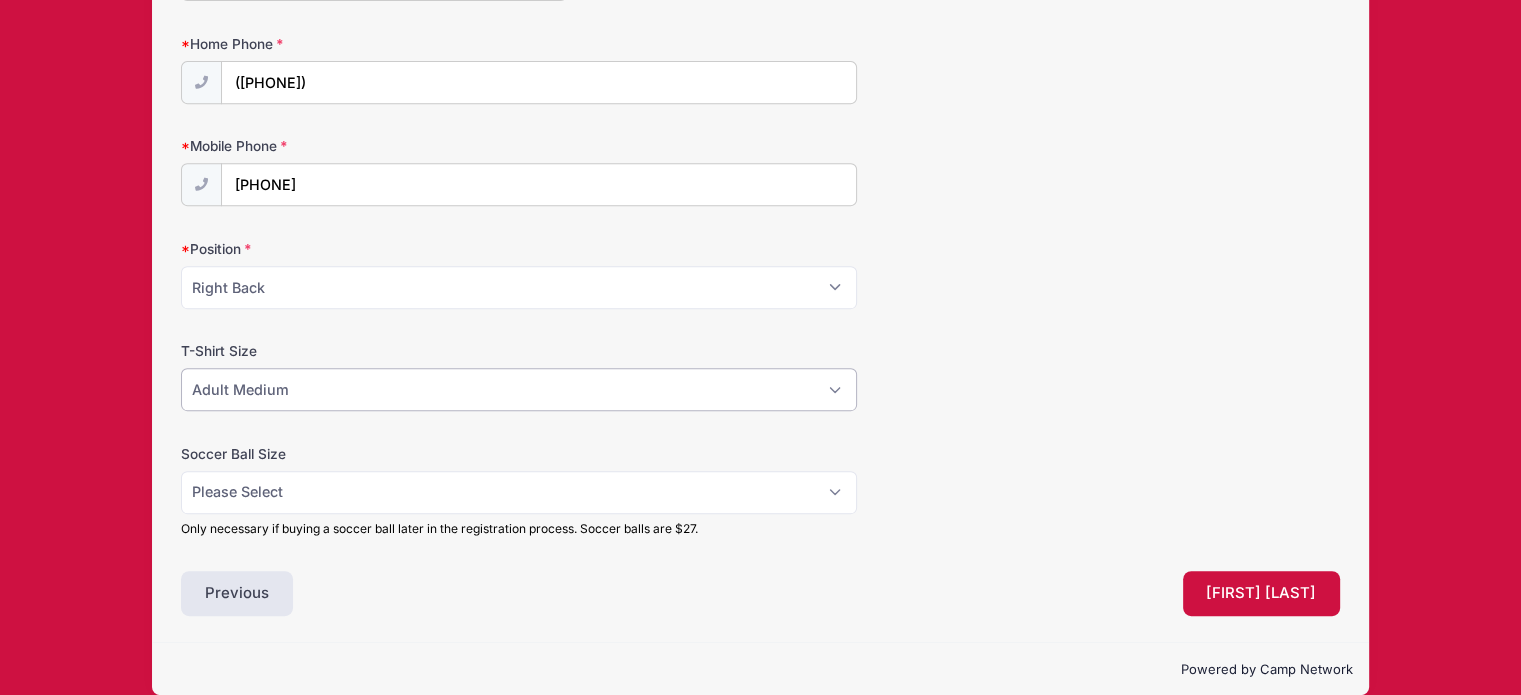 scroll, scrollTop: 875, scrollLeft: 0, axis: vertical 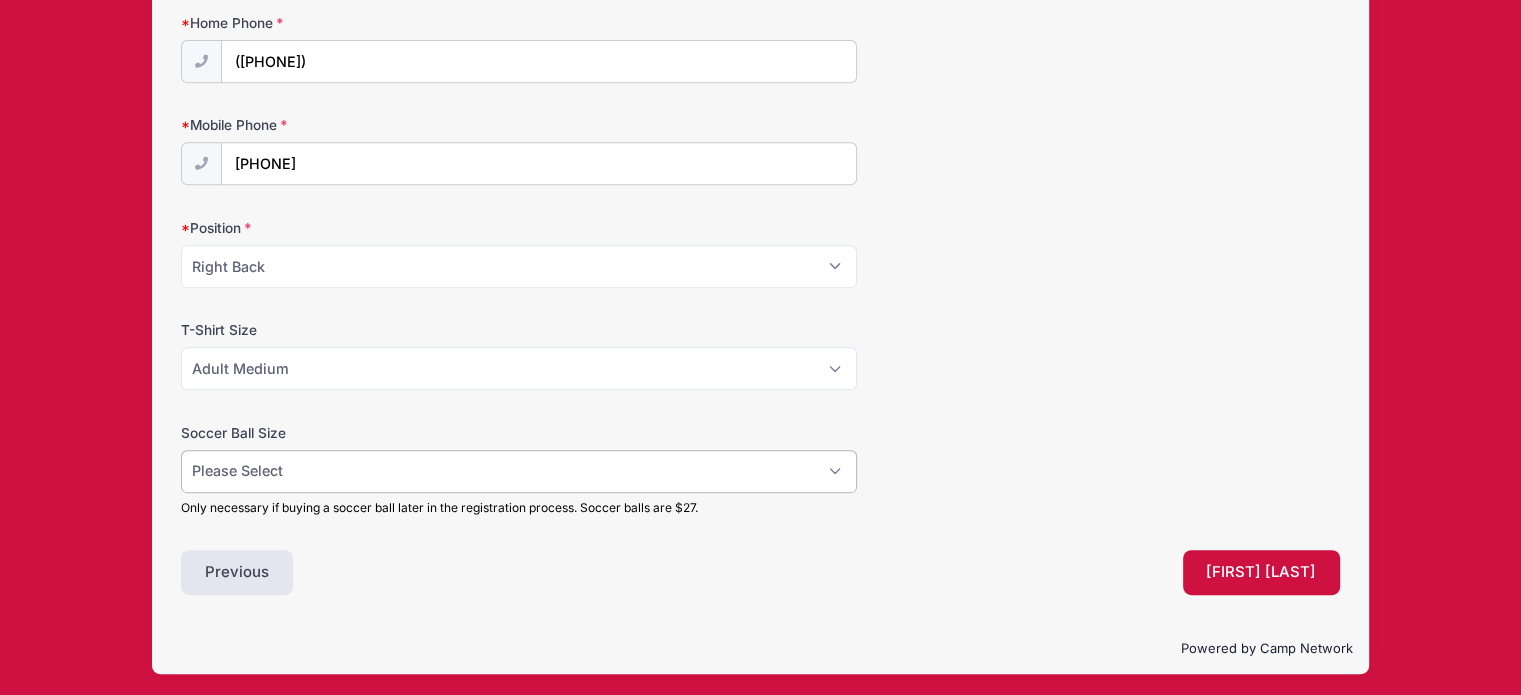 click on "Please Select Size 4
Size 5" at bounding box center [519, 471] 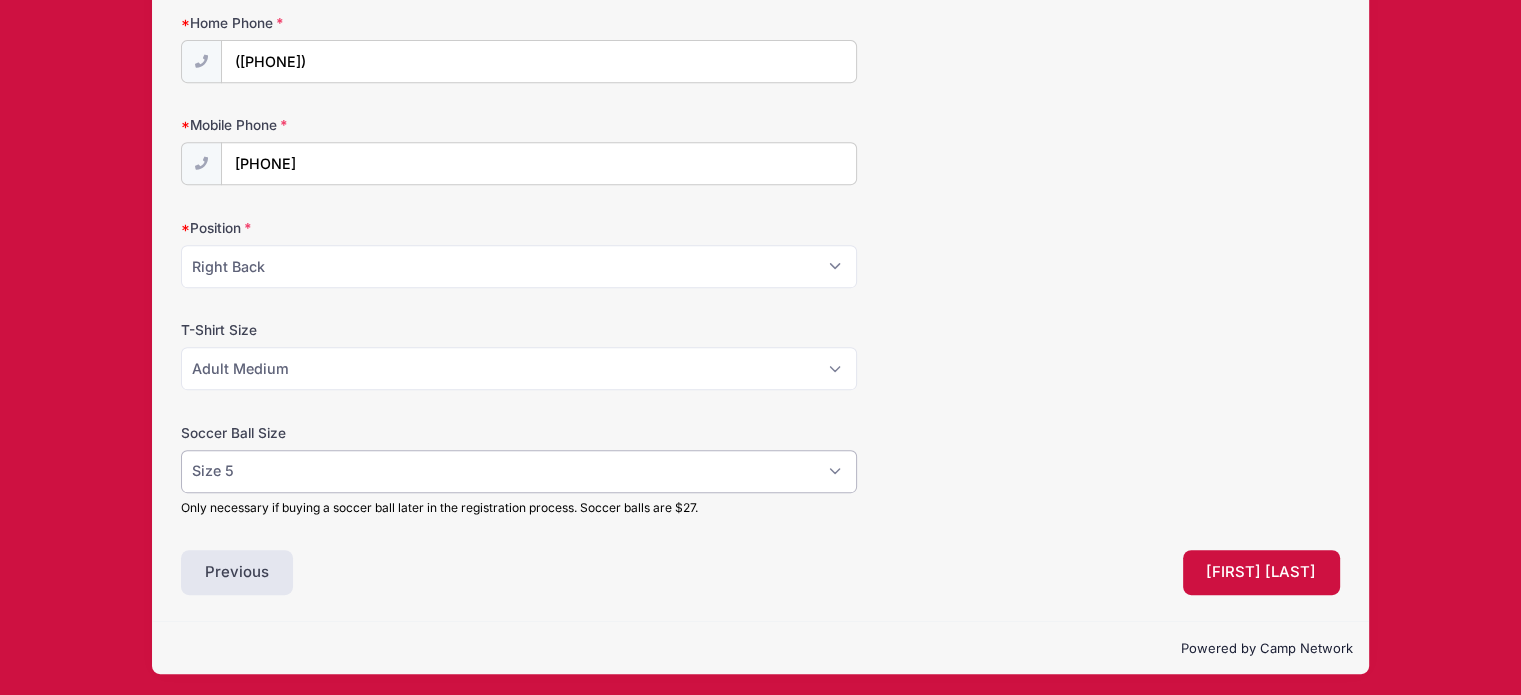 click on "Please Select Size 4
Size 5" at bounding box center (519, 471) 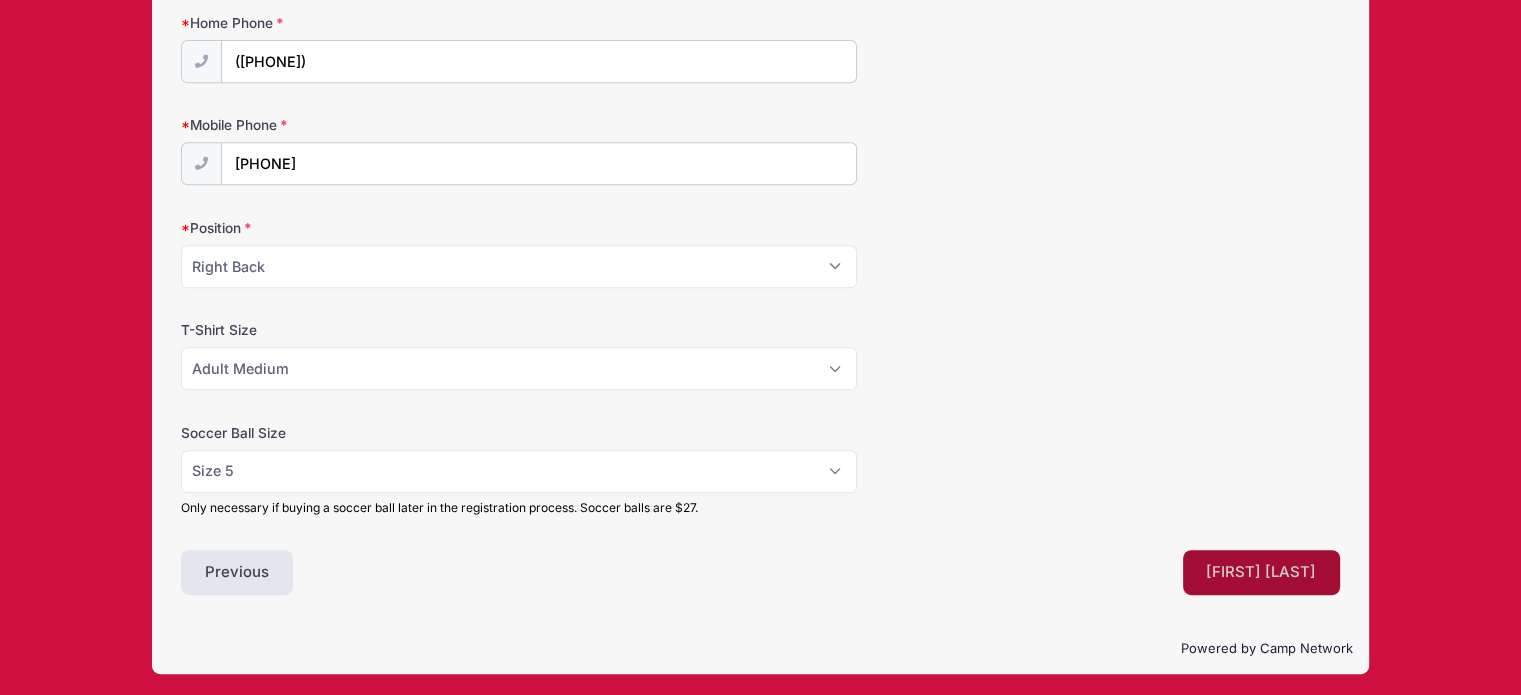 click on "[FIRST] [LAST]" at bounding box center (1262, 573) 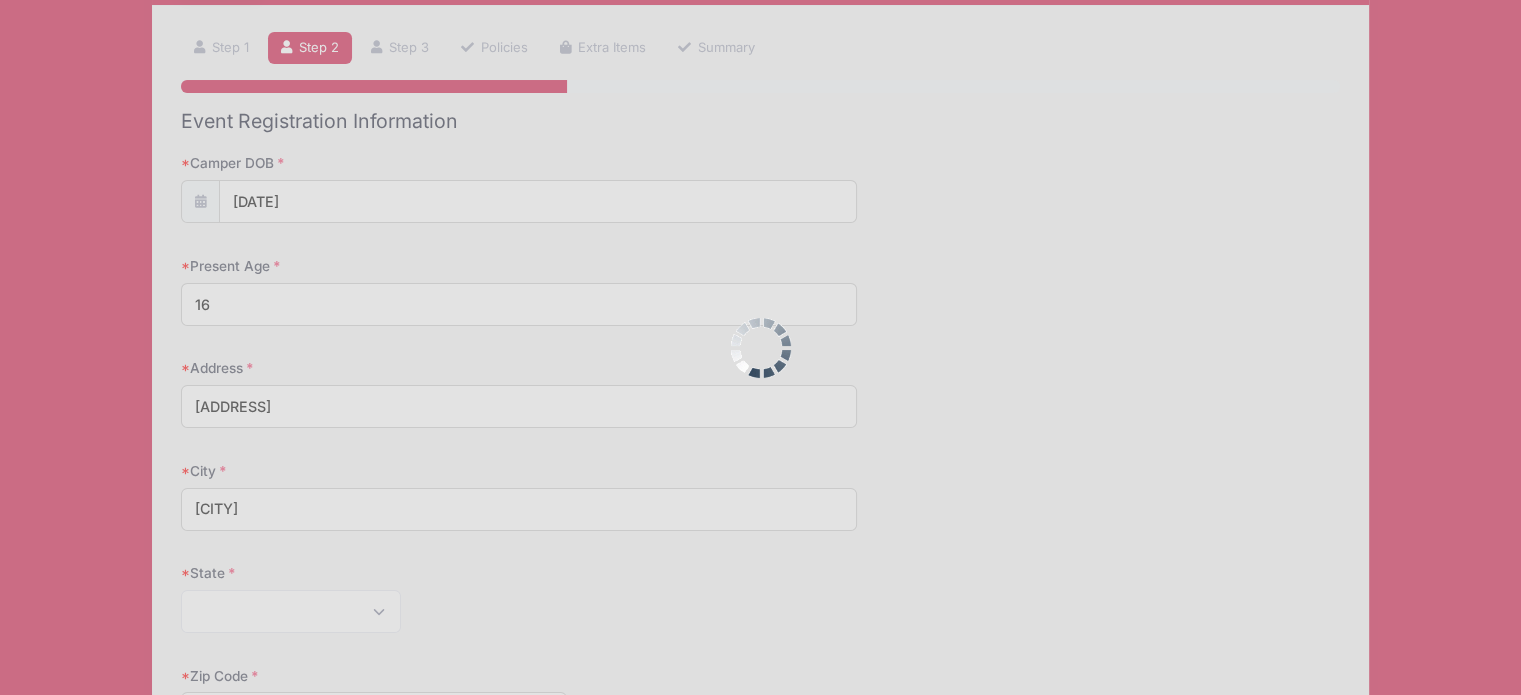 scroll, scrollTop: 0, scrollLeft: 0, axis: both 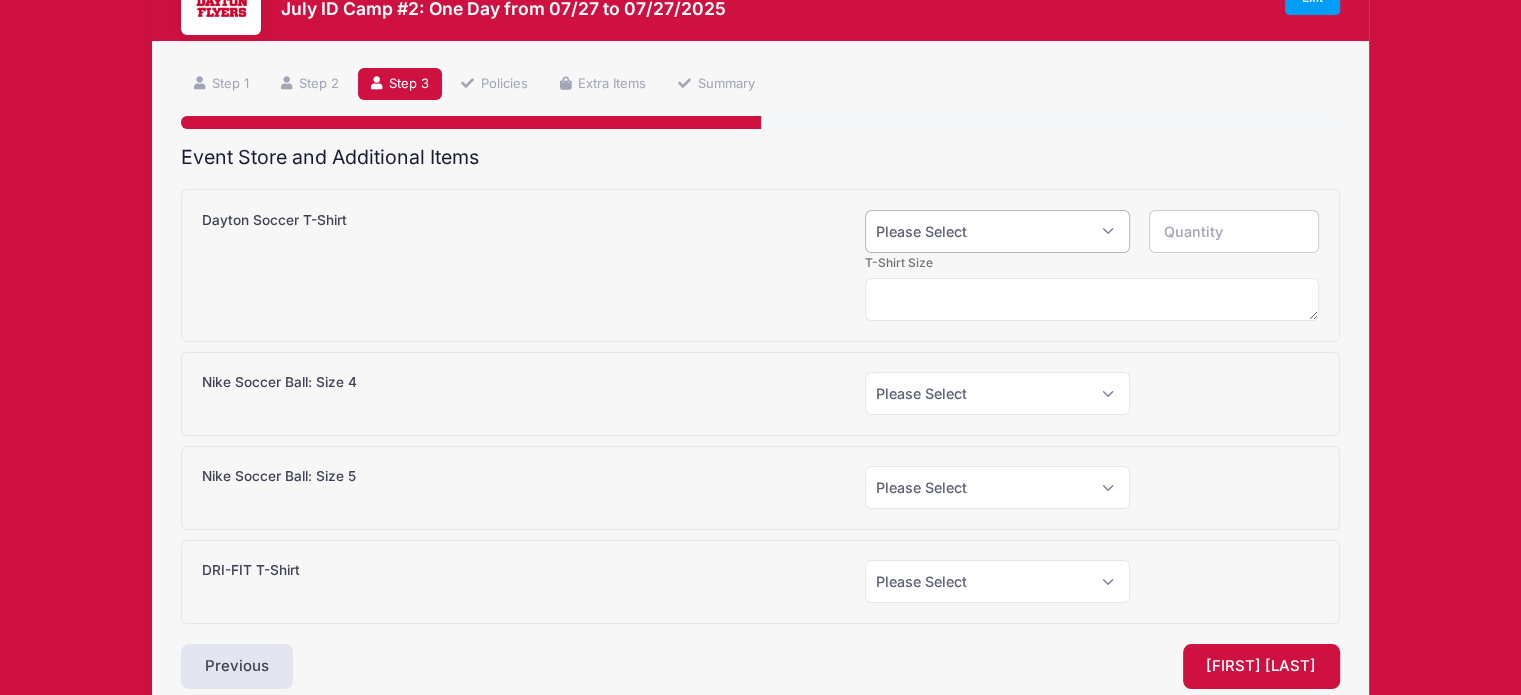 click on "Please Select Yes (+$15.00)
No" at bounding box center (997, 231) 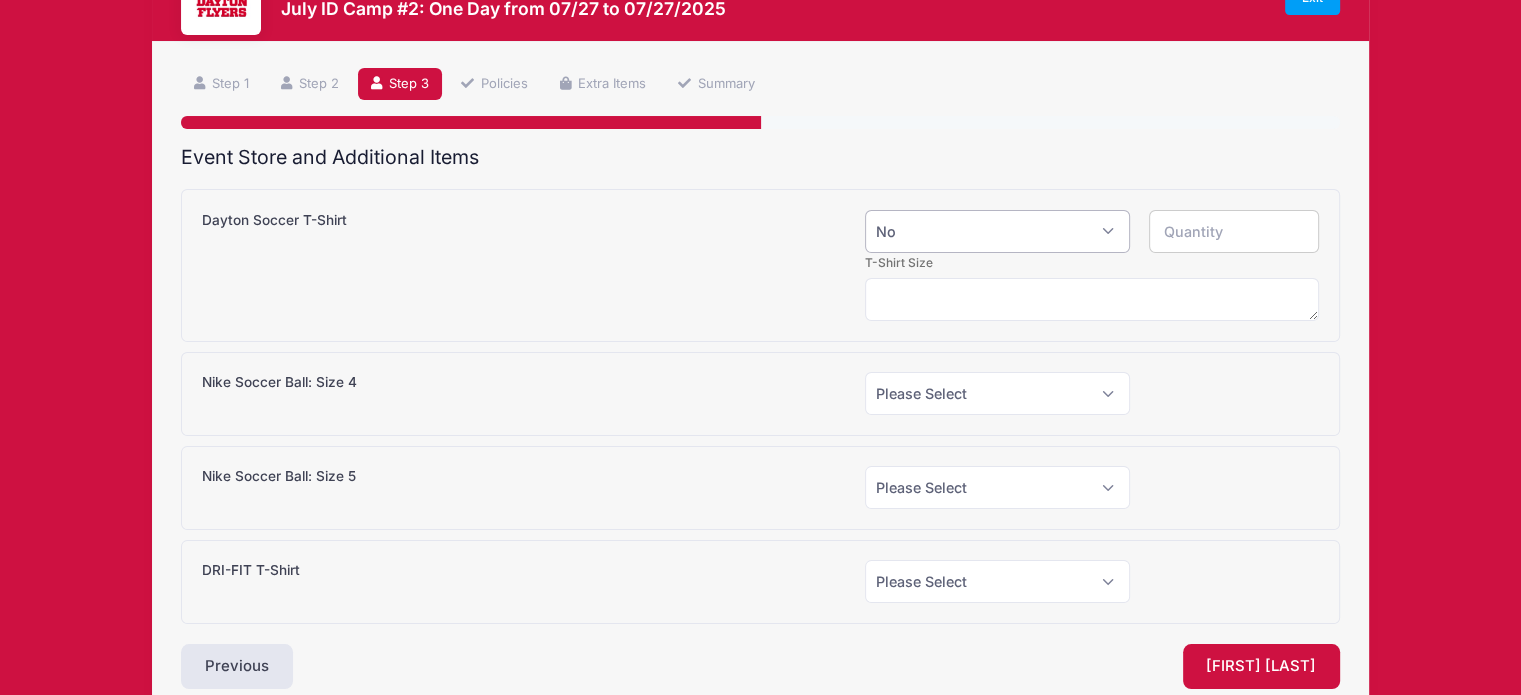 click on "Please Select Yes (+$15.00)
No" at bounding box center (997, 231) 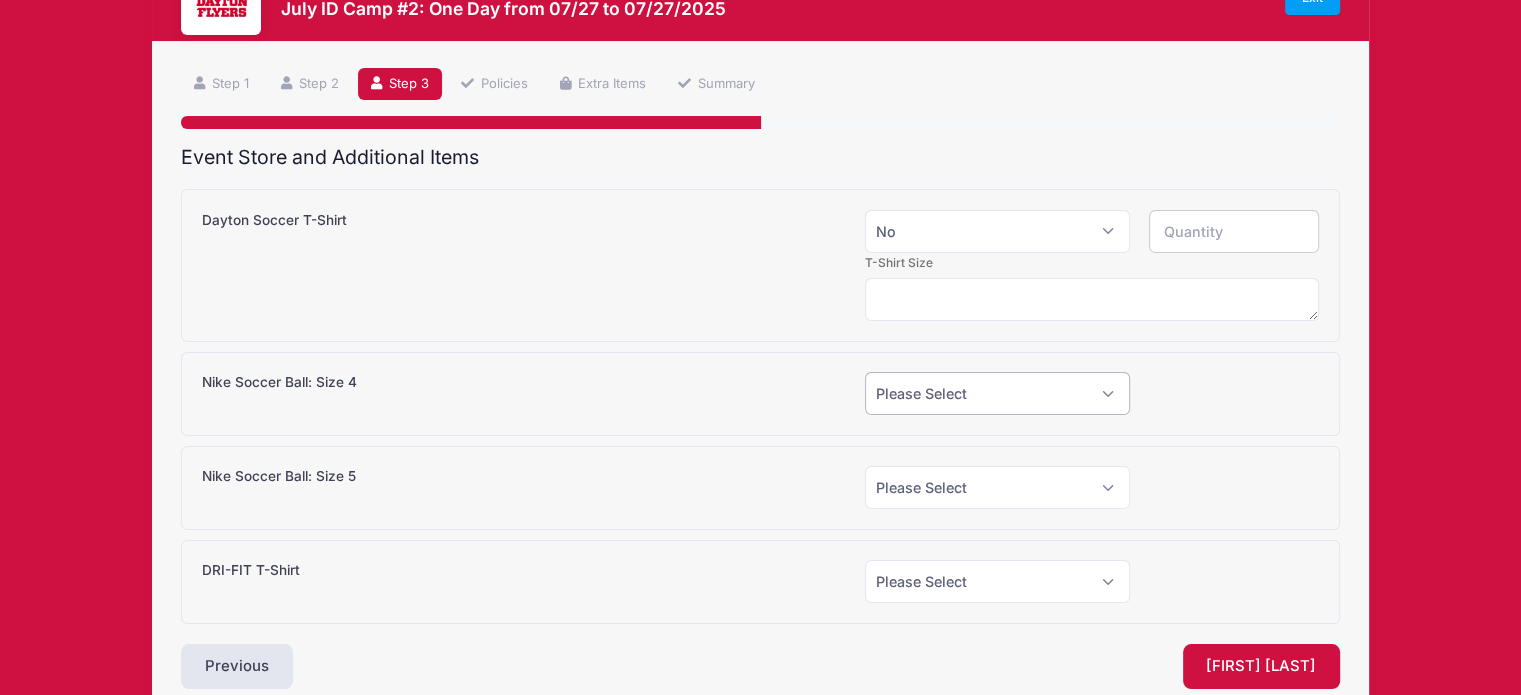 click on "Please Select Yes (+$28.00)
No" at bounding box center [997, 393] 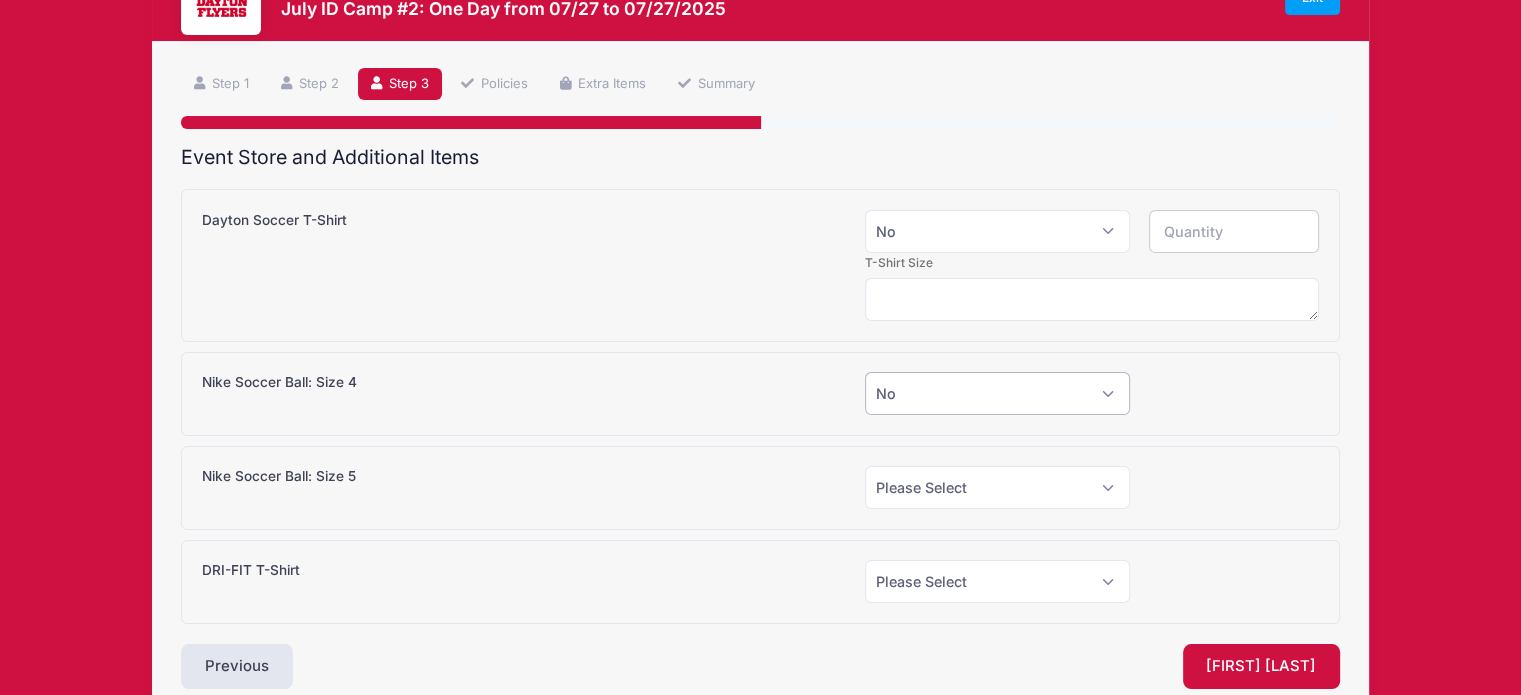 click on "Please Select Yes (+$28.00)
No" at bounding box center (997, 393) 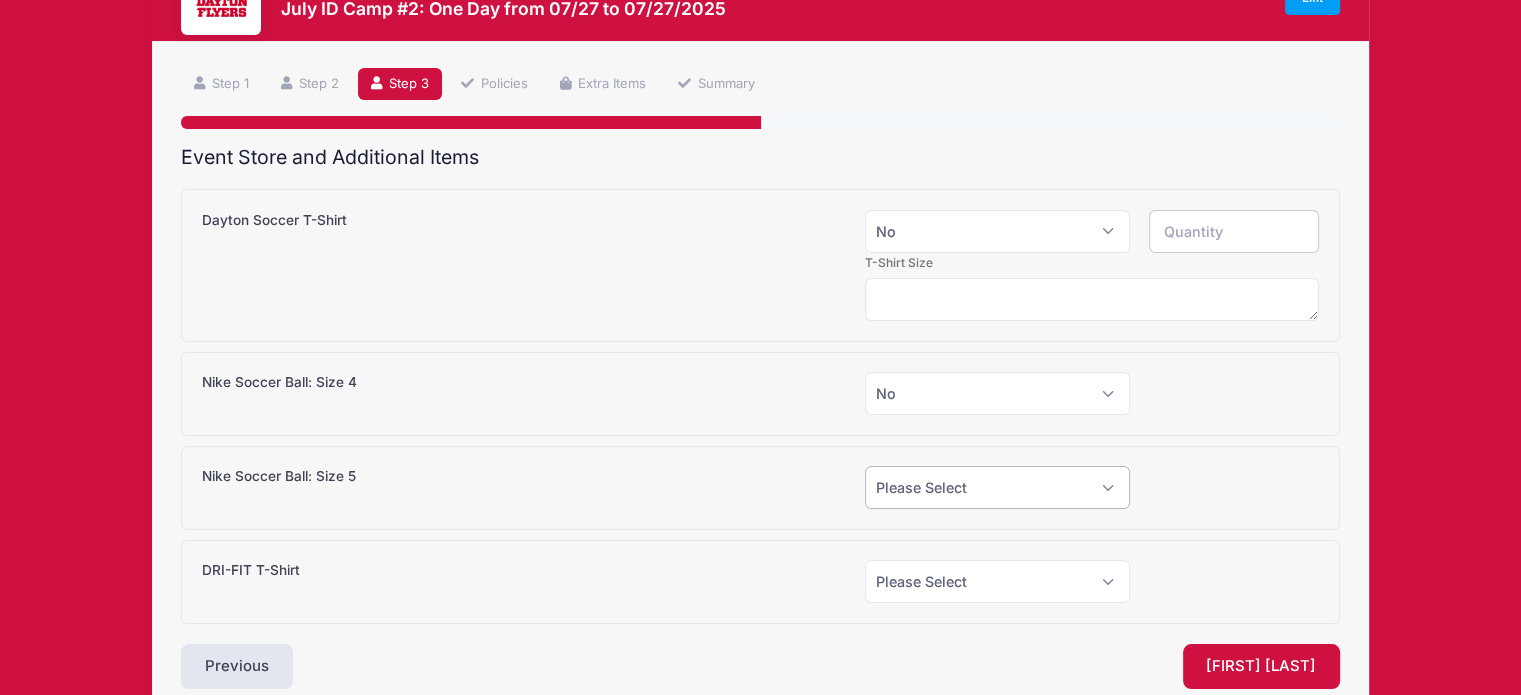 click on "Please Select Yes (+$28.00)
No" at bounding box center [997, 487] 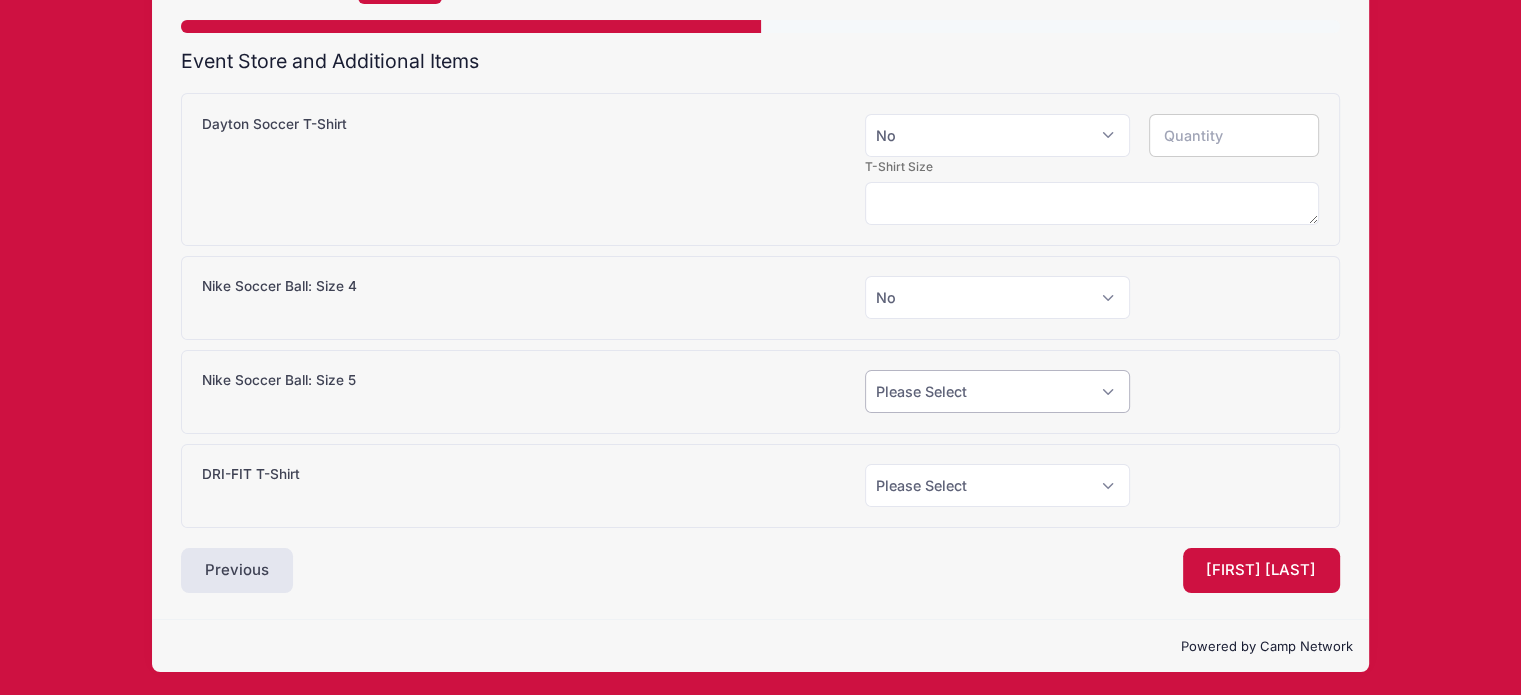 click on "Please Select Yes (+$28.00)
No" at bounding box center [997, 391] 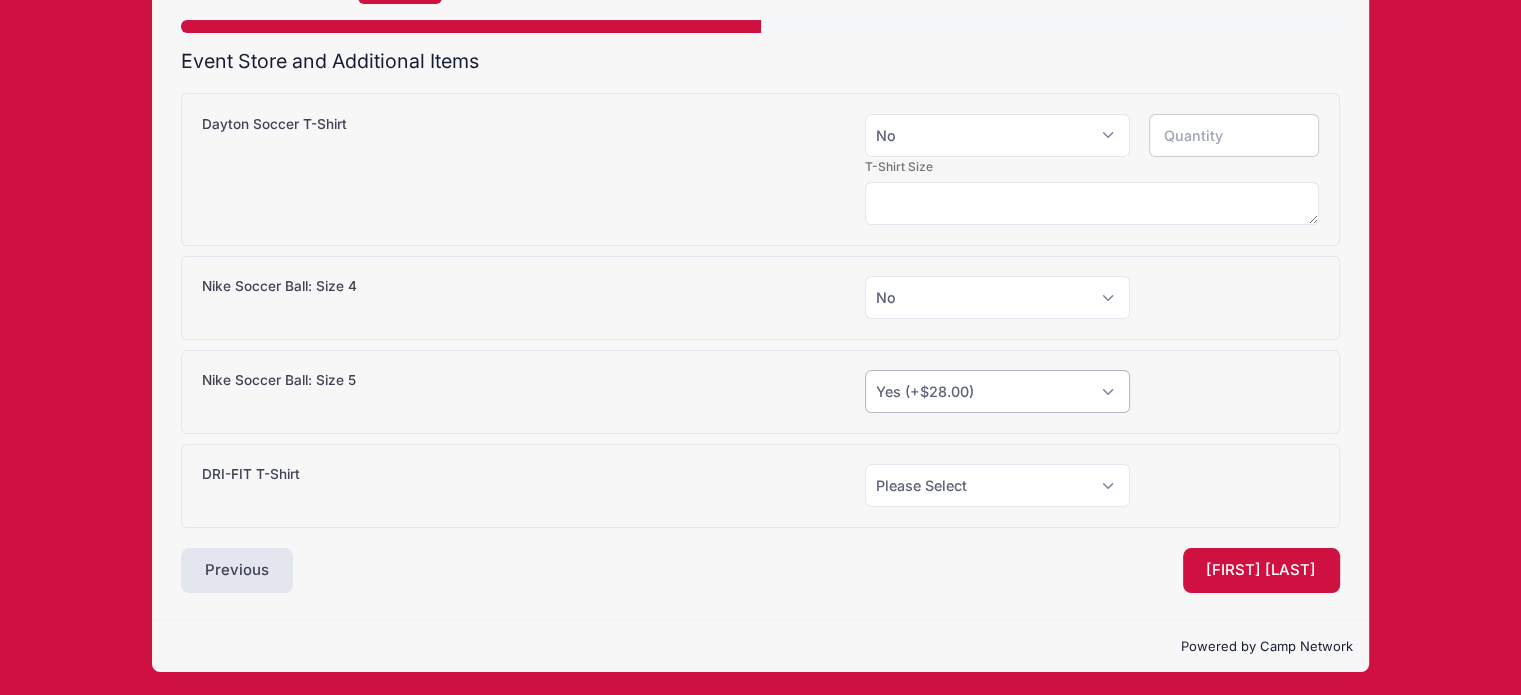 click on "Please Select Yes (+$28.00)
No" at bounding box center [997, 391] 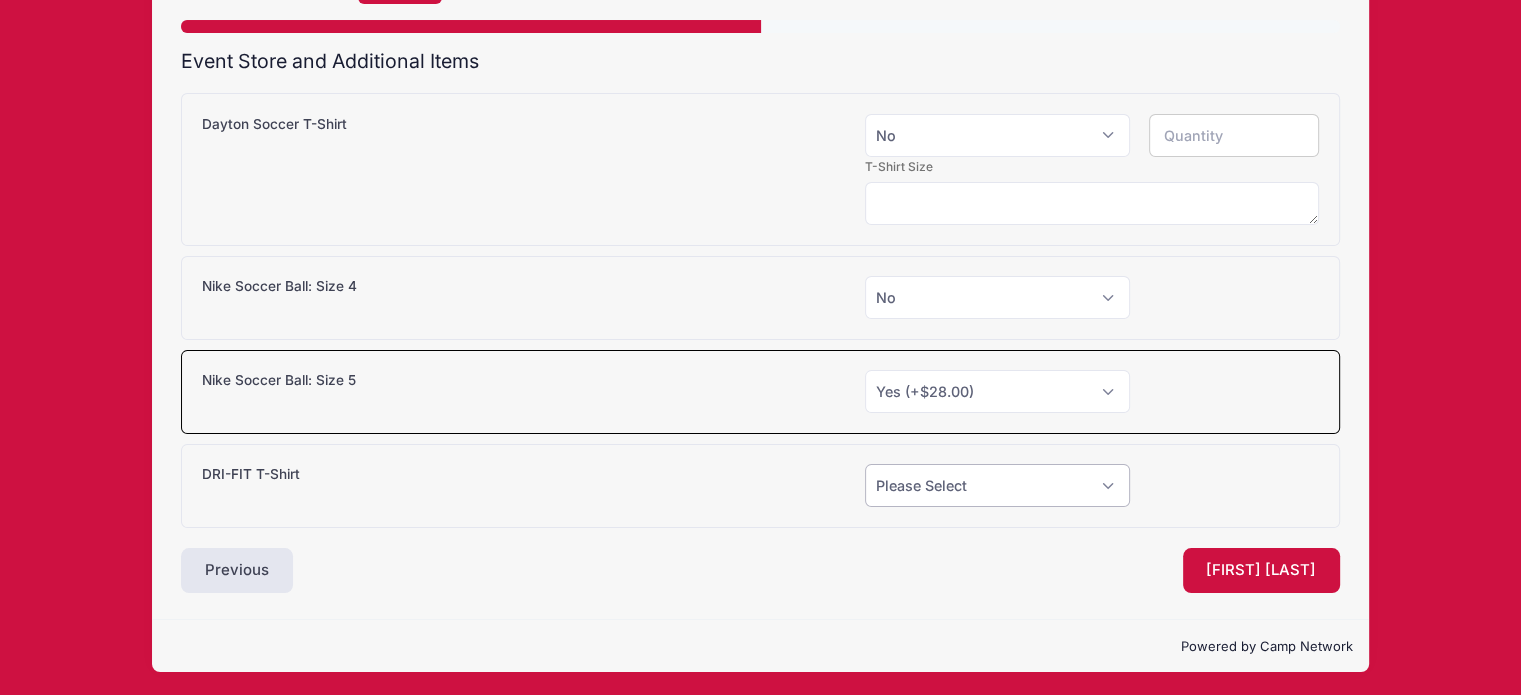 click on "Please Select Yes (+$20.00)
No" at bounding box center (997, 485) 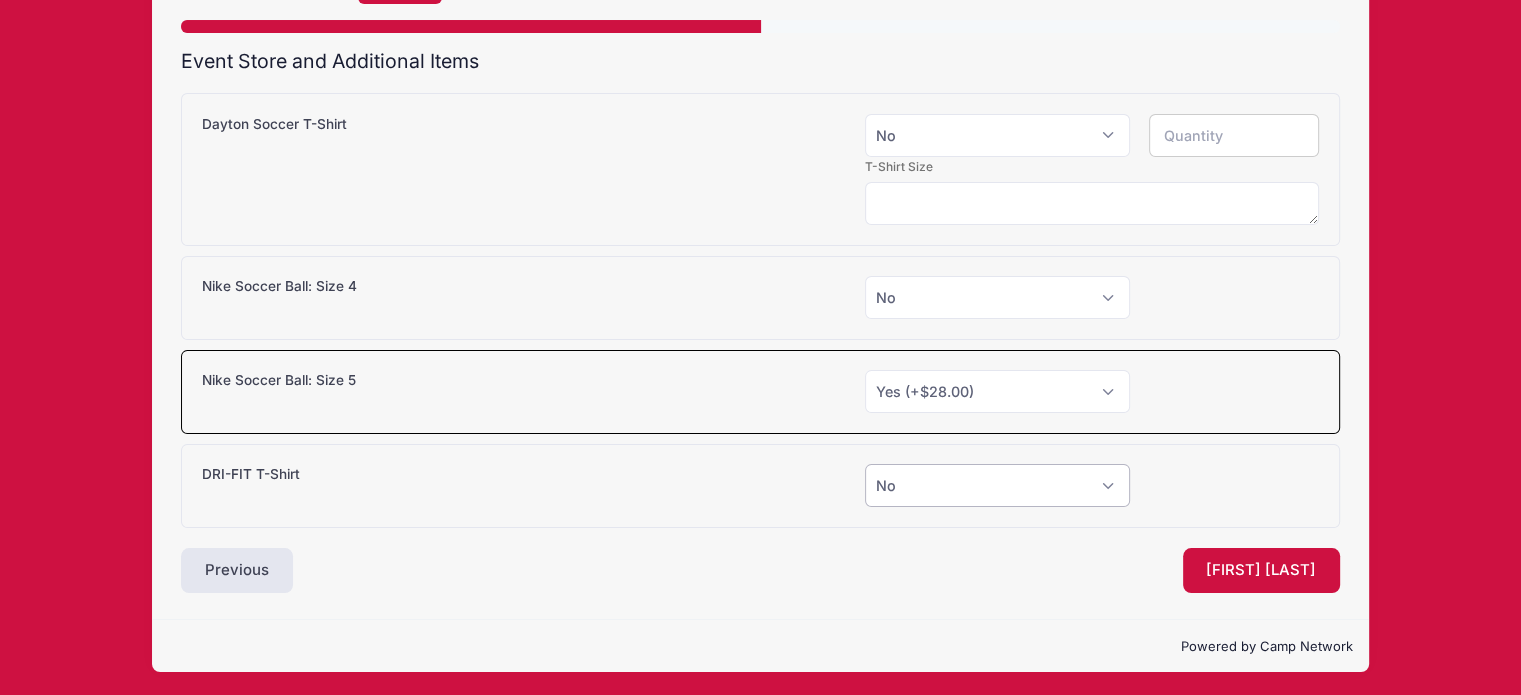 click on "Please Select Yes (+$20.00)
No" at bounding box center (997, 485) 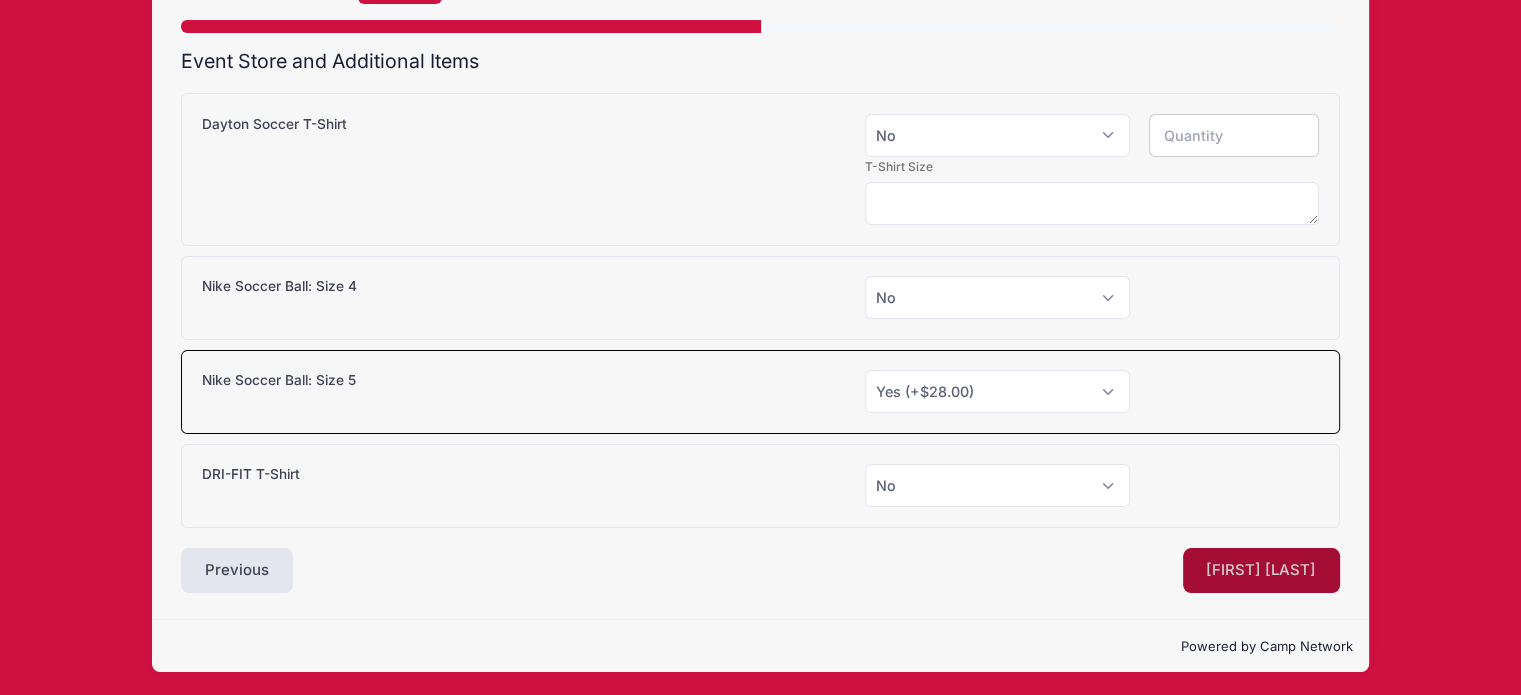 click on "[FIRST] [LAST]" at bounding box center (1262, 571) 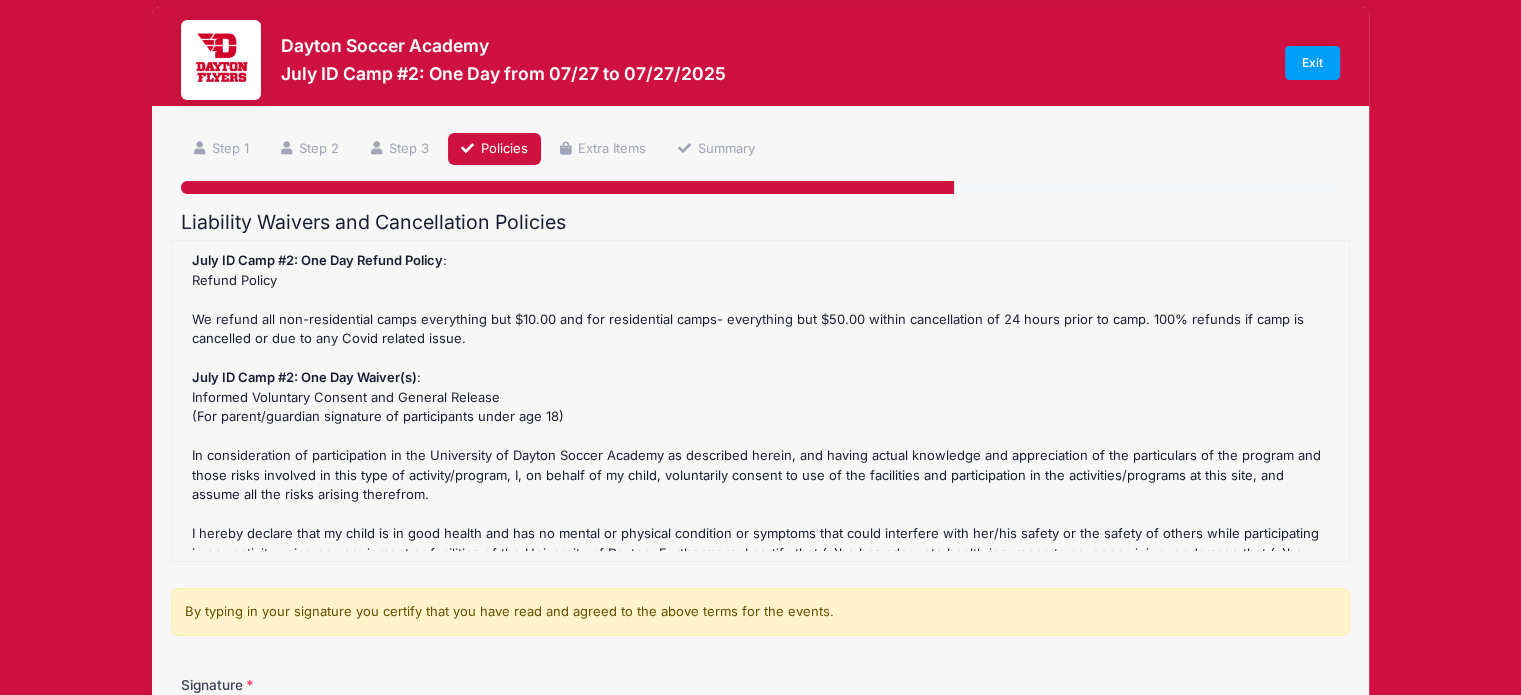 scroll, scrollTop: 0, scrollLeft: 0, axis: both 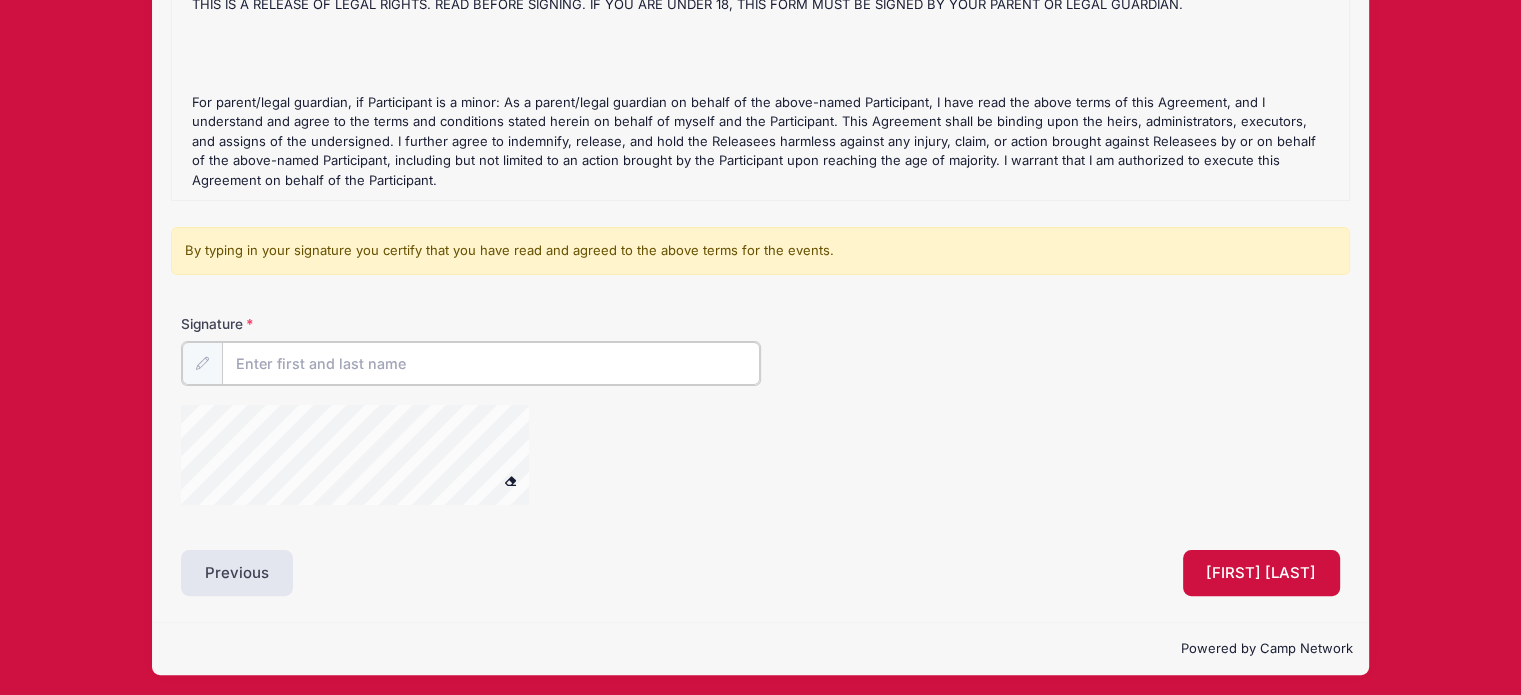 click on "Signature" at bounding box center [491, 363] 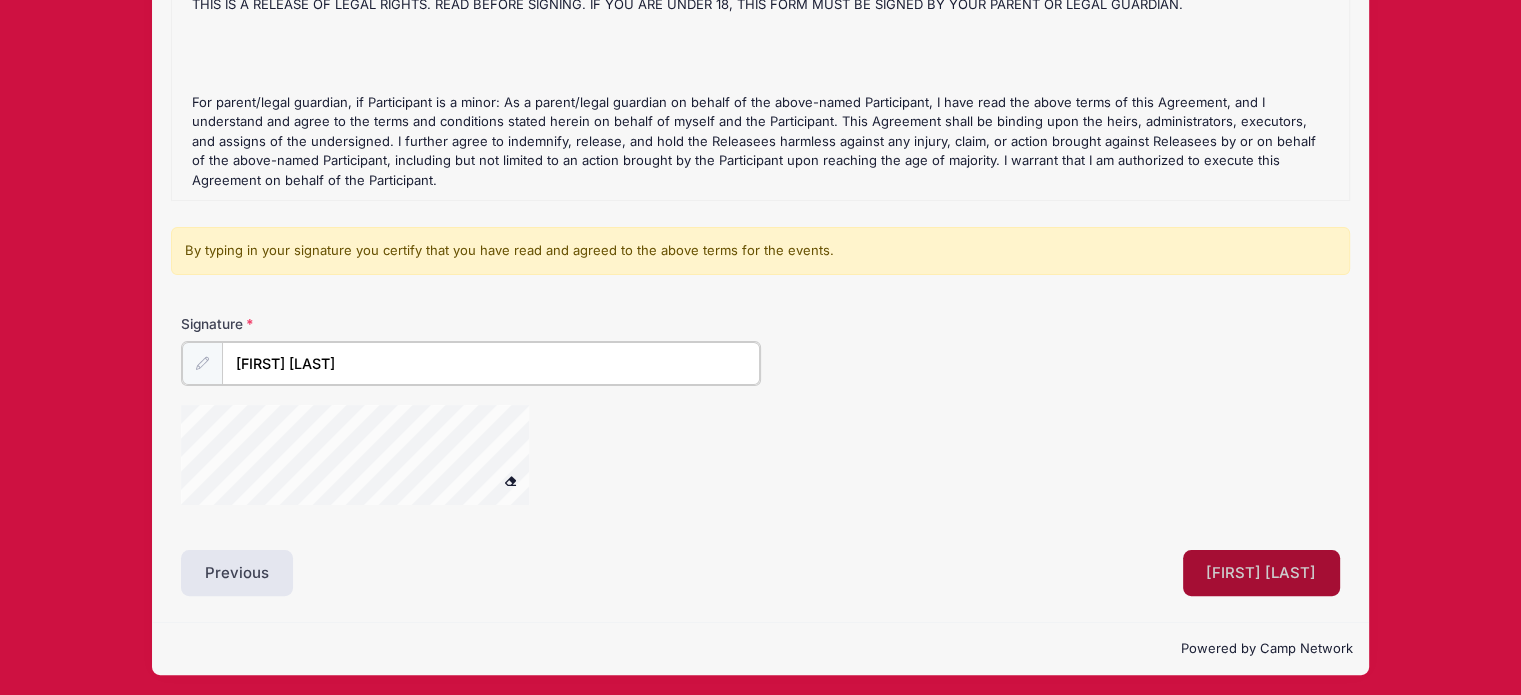type on "[FIRST] [LAST]" 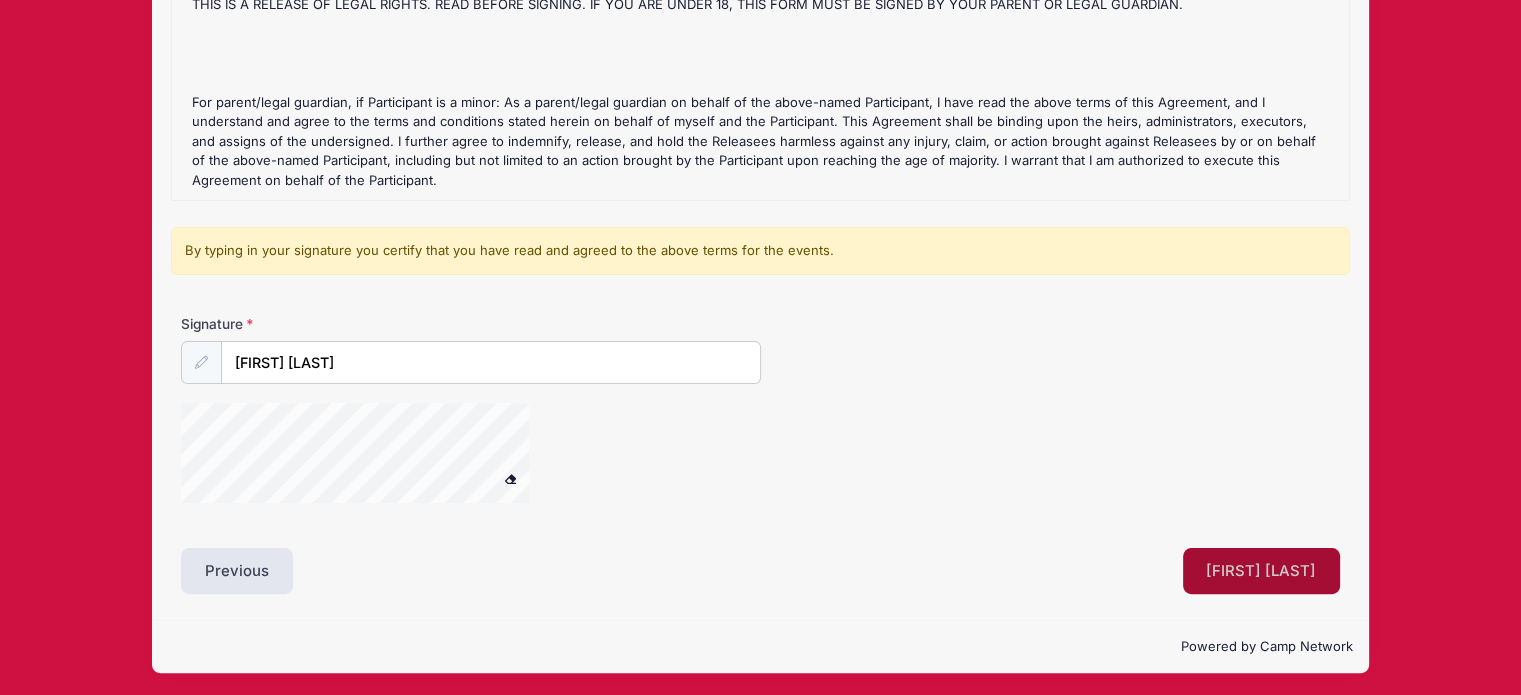 click on "[FIRST] [LAST]" at bounding box center (1262, 571) 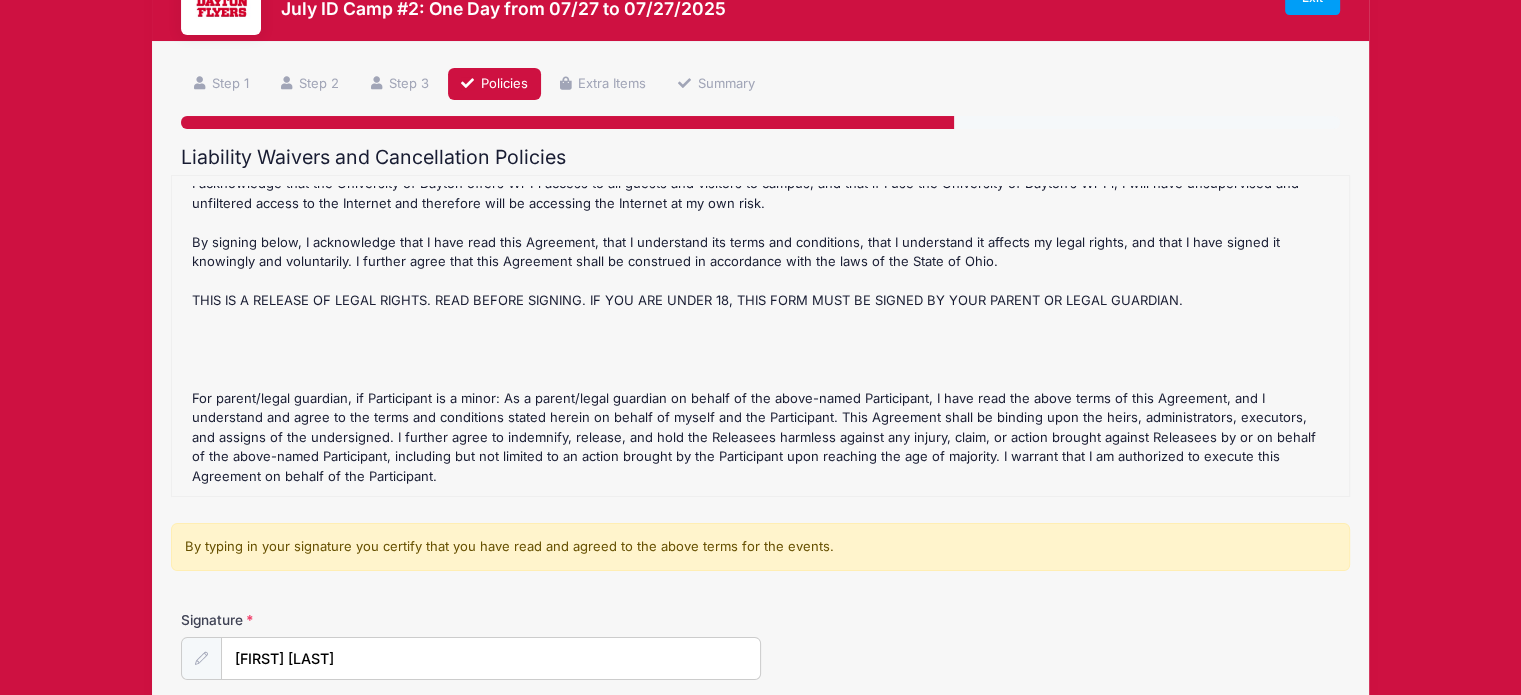 scroll, scrollTop: 77, scrollLeft: 0, axis: vertical 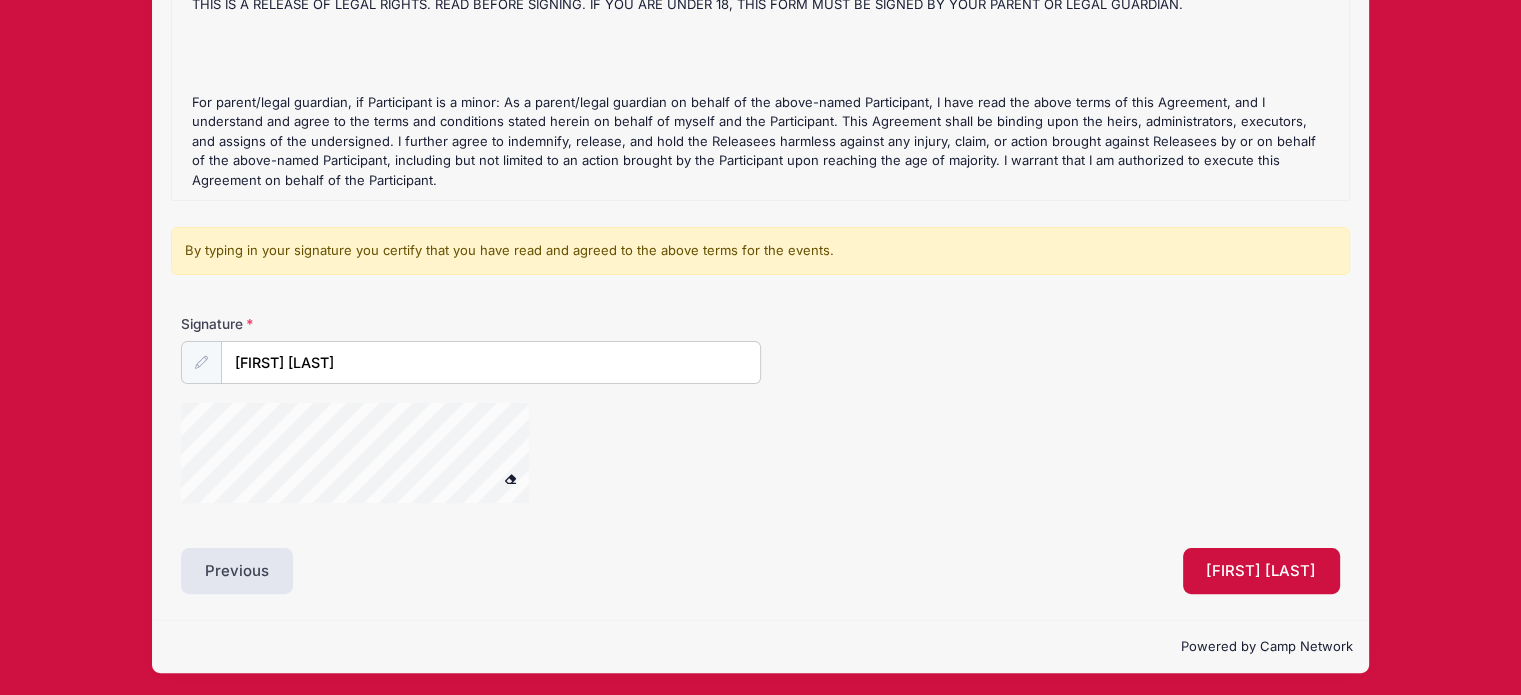 click at bounding box center [510, 478] 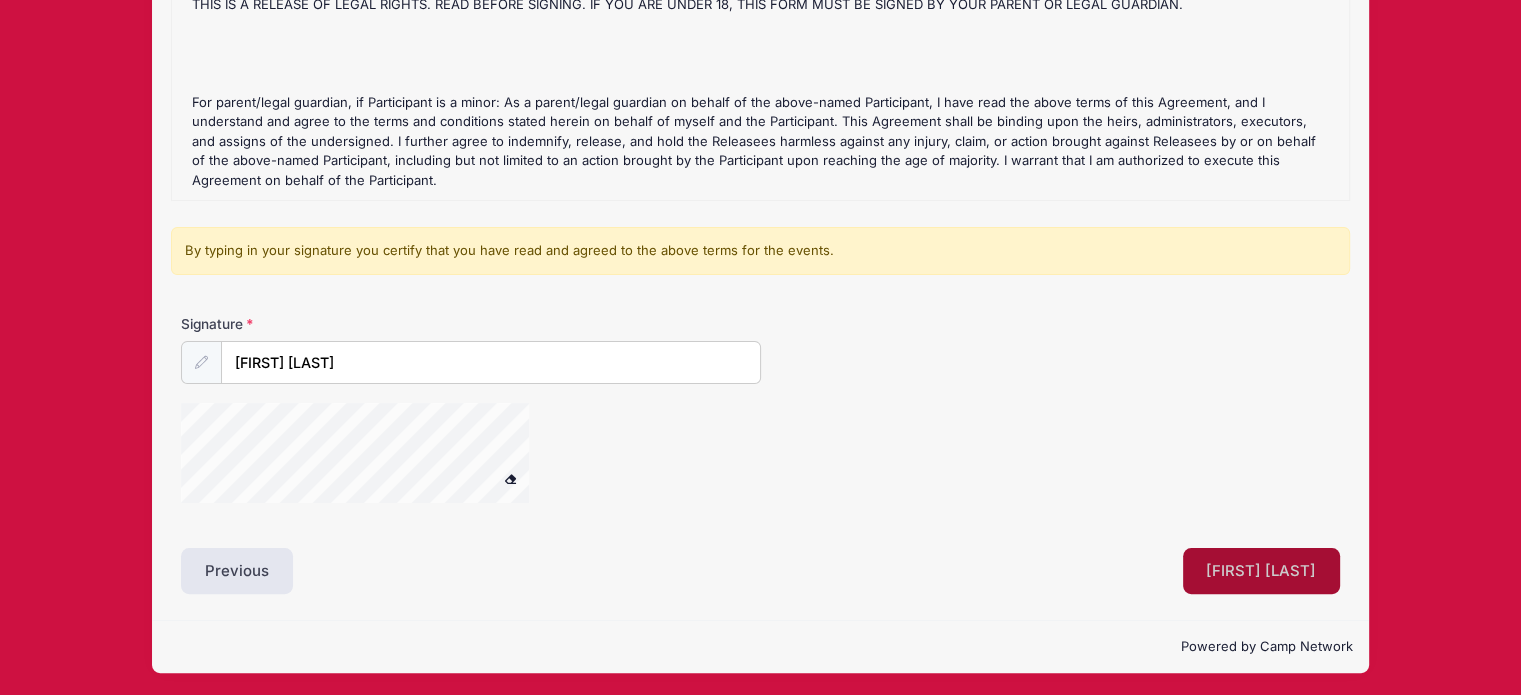click on "[FIRST] [LAST]" at bounding box center [1262, 571] 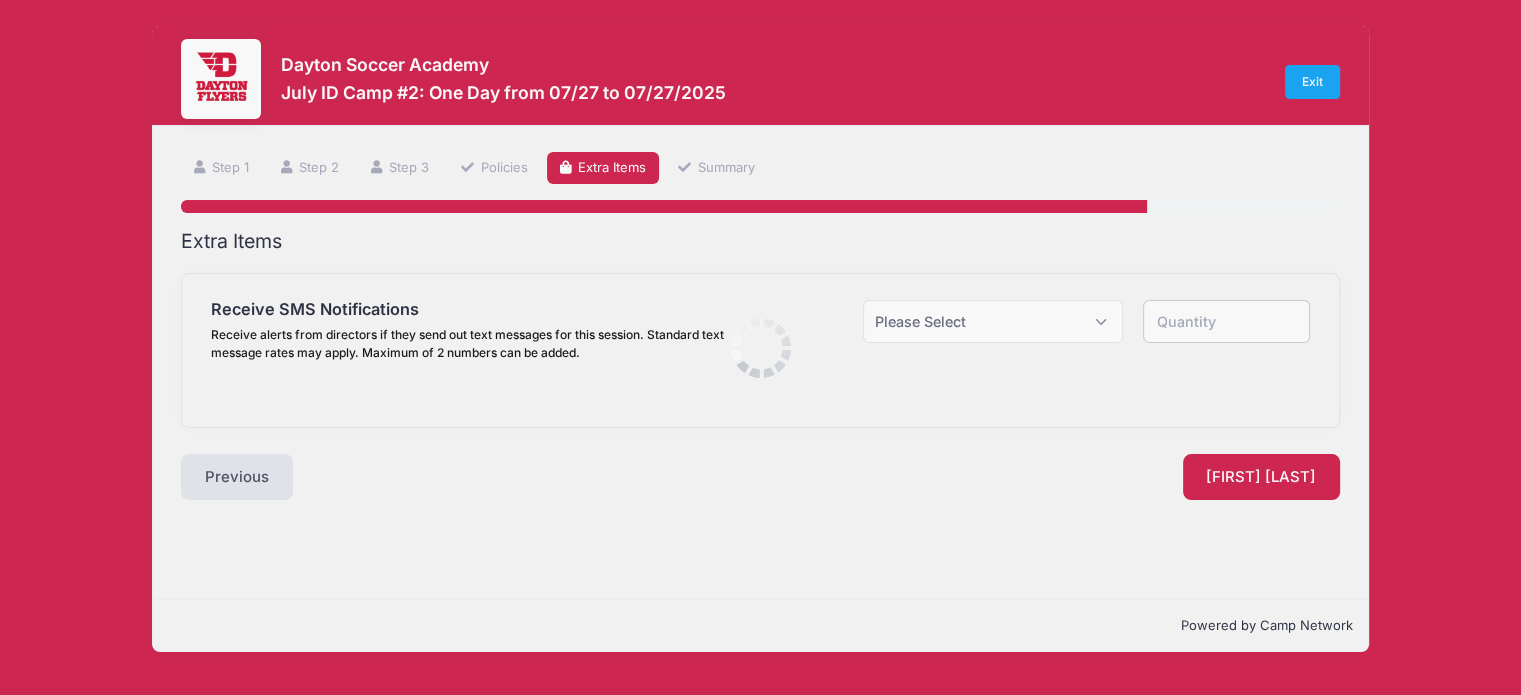 scroll, scrollTop: 0, scrollLeft: 0, axis: both 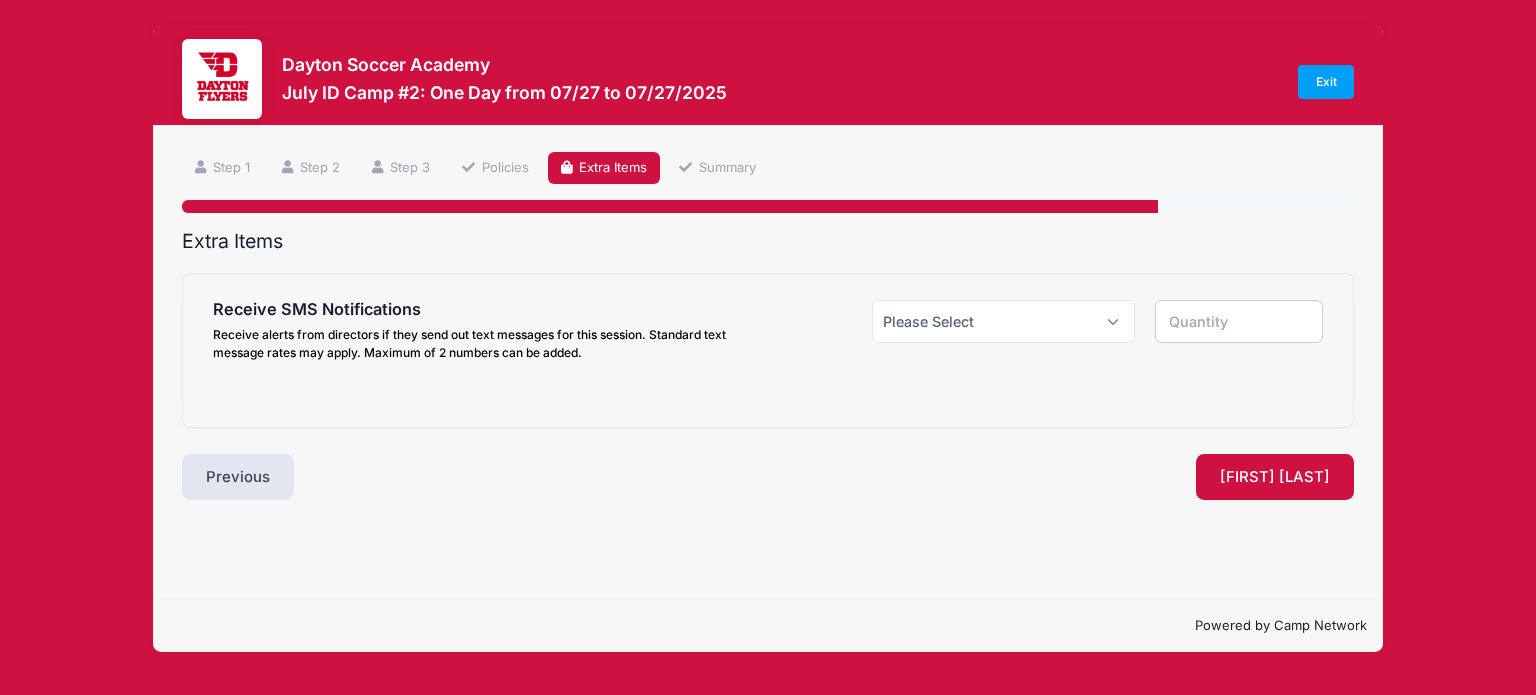 click on "Step  5 /7
Step 1
Step 2
Step 3
Policies
Extra Items
Summary
Participant Information
Participant's First Name
Connell
Participant's Last Name
McDonough
NN" at bounding box center (768, 362) 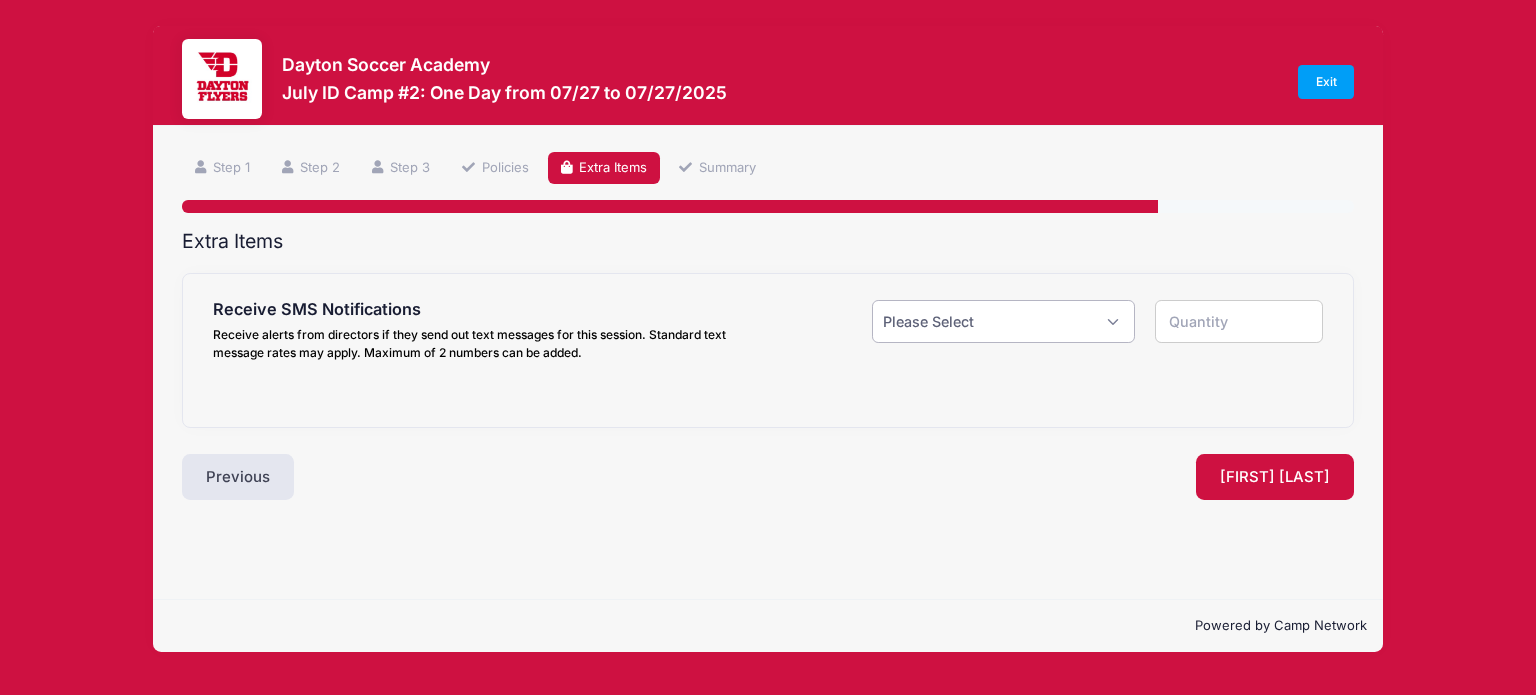 click on "Please Select Yes ($0.00)
No" at bounding box center [1003, 321] 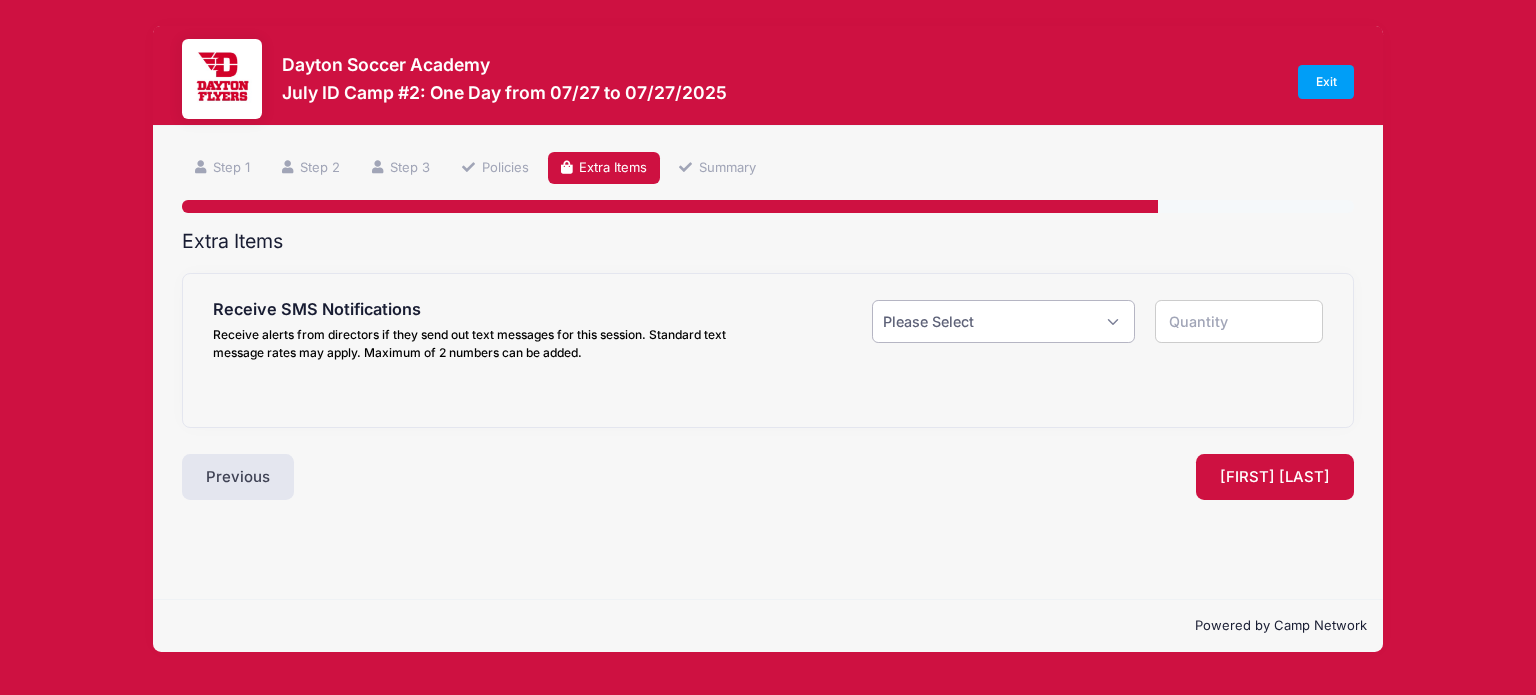 select on "1" 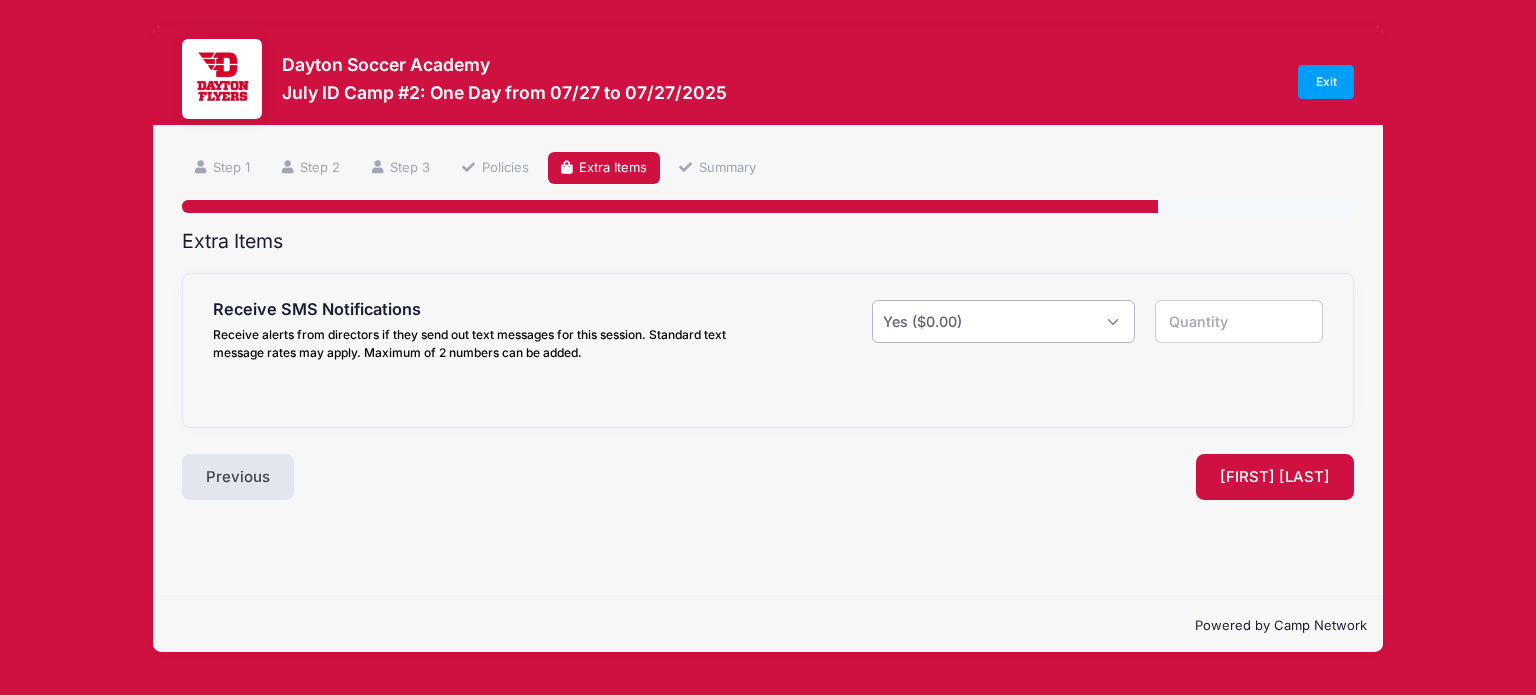 click on "Please Select Yes ($0.00)
No" at bounding box center (1003, 321) 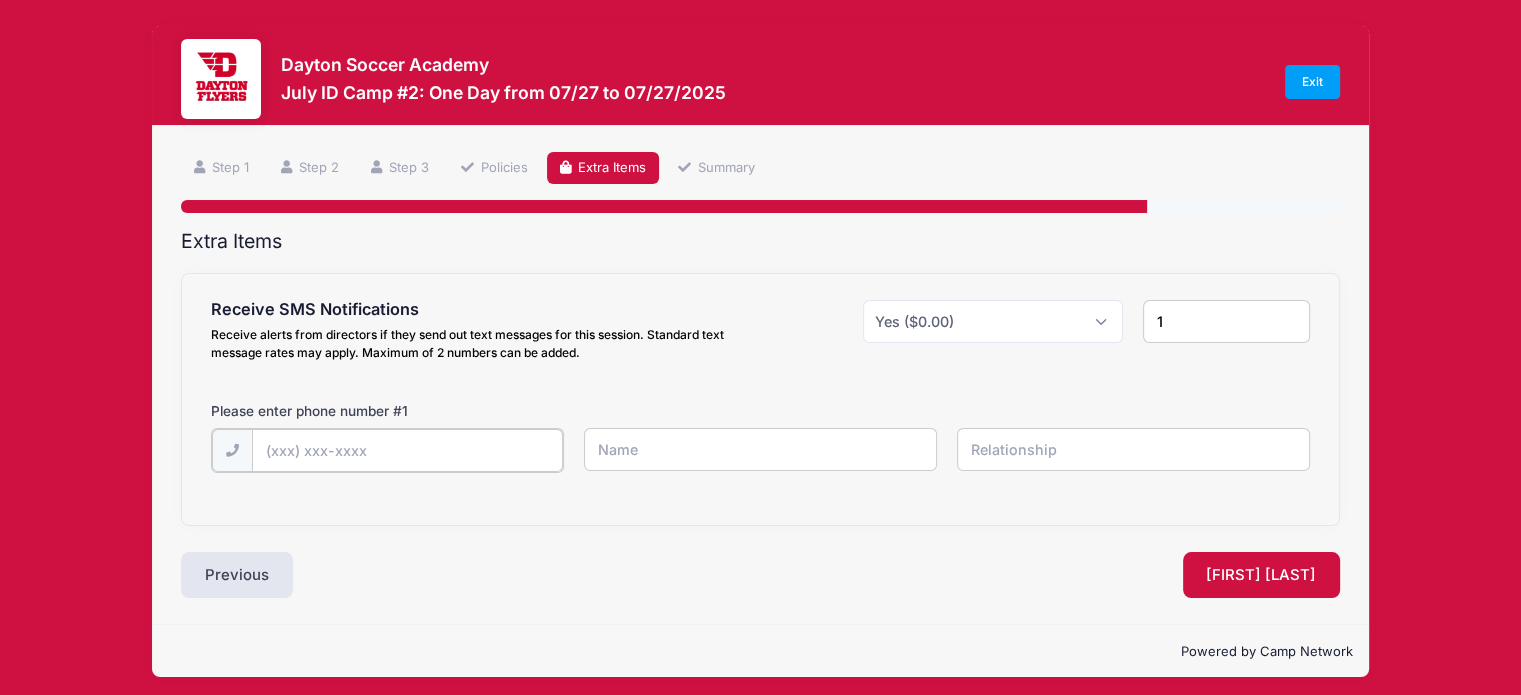 click at bounding box center (0, 0) 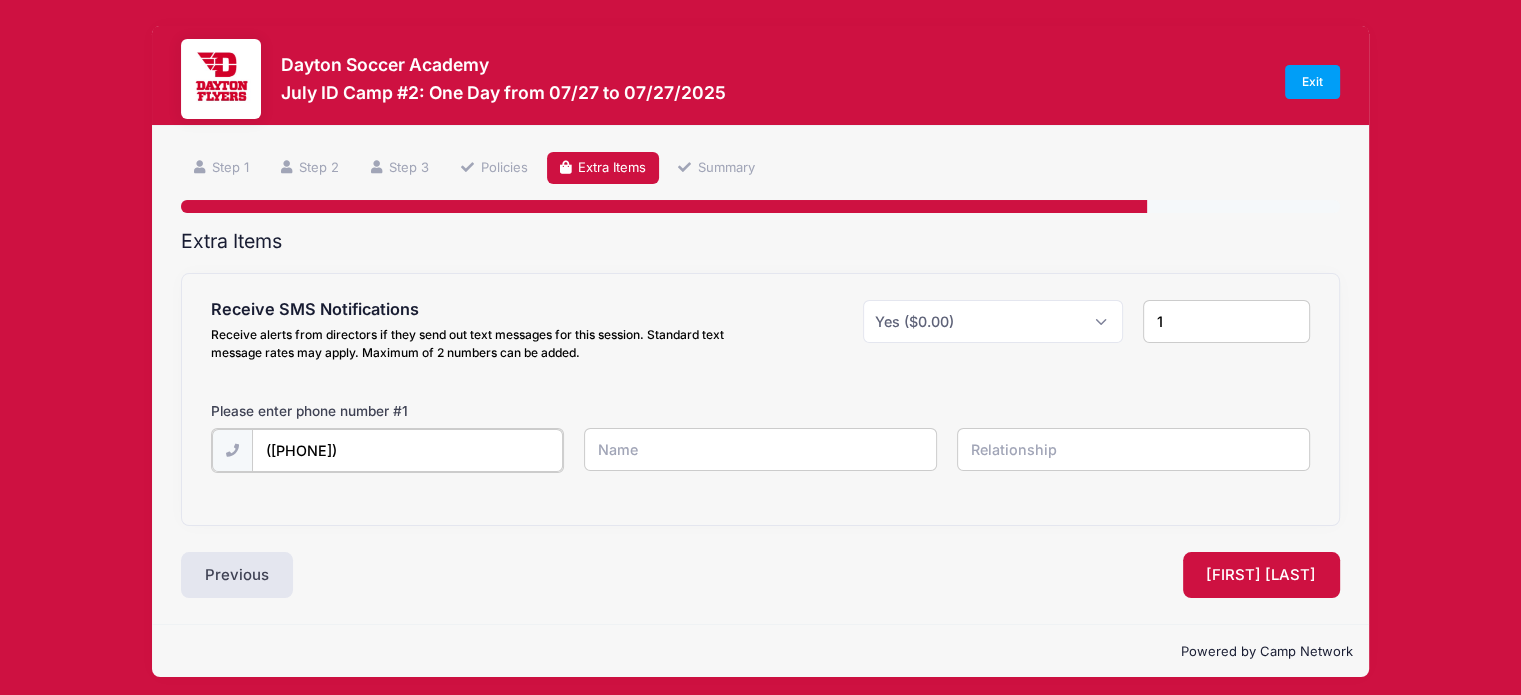 type on "([PHONE])" 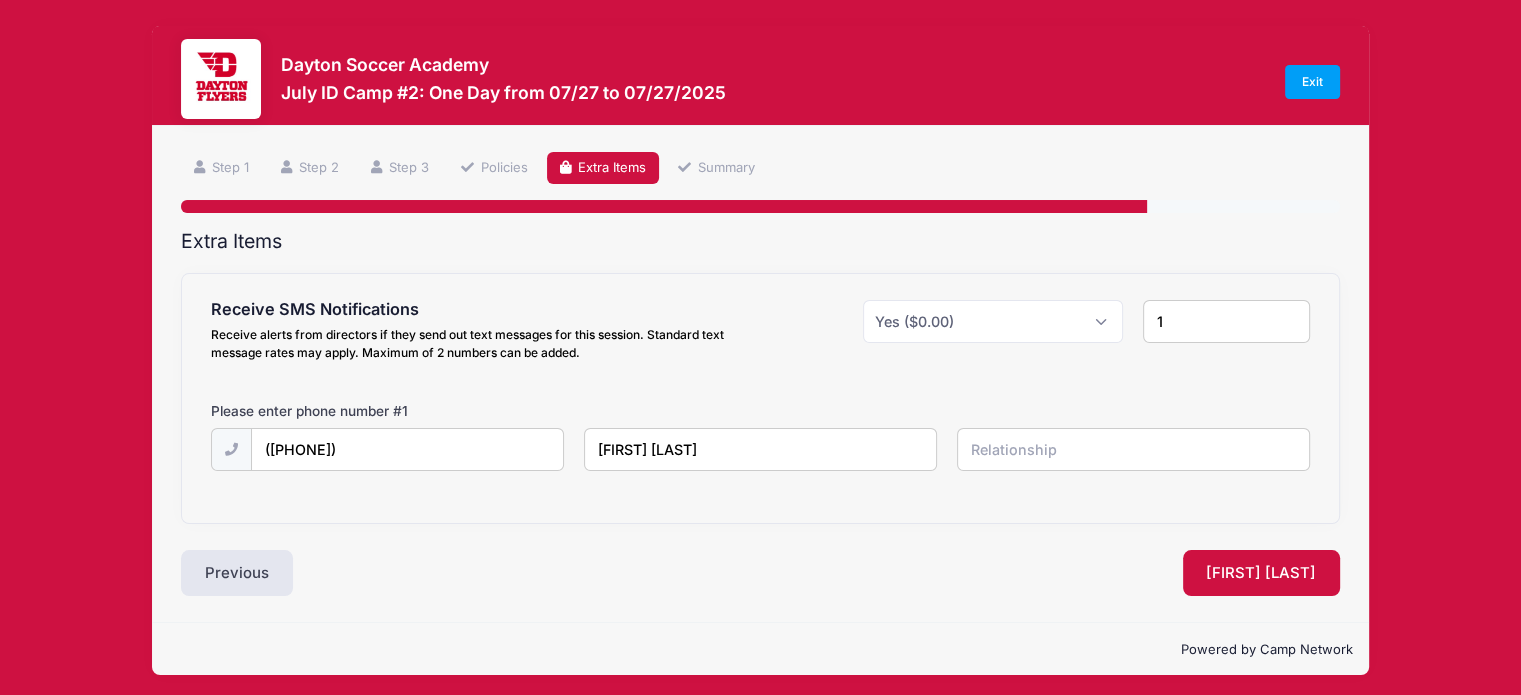 type on "[FIRST] [LAST]" 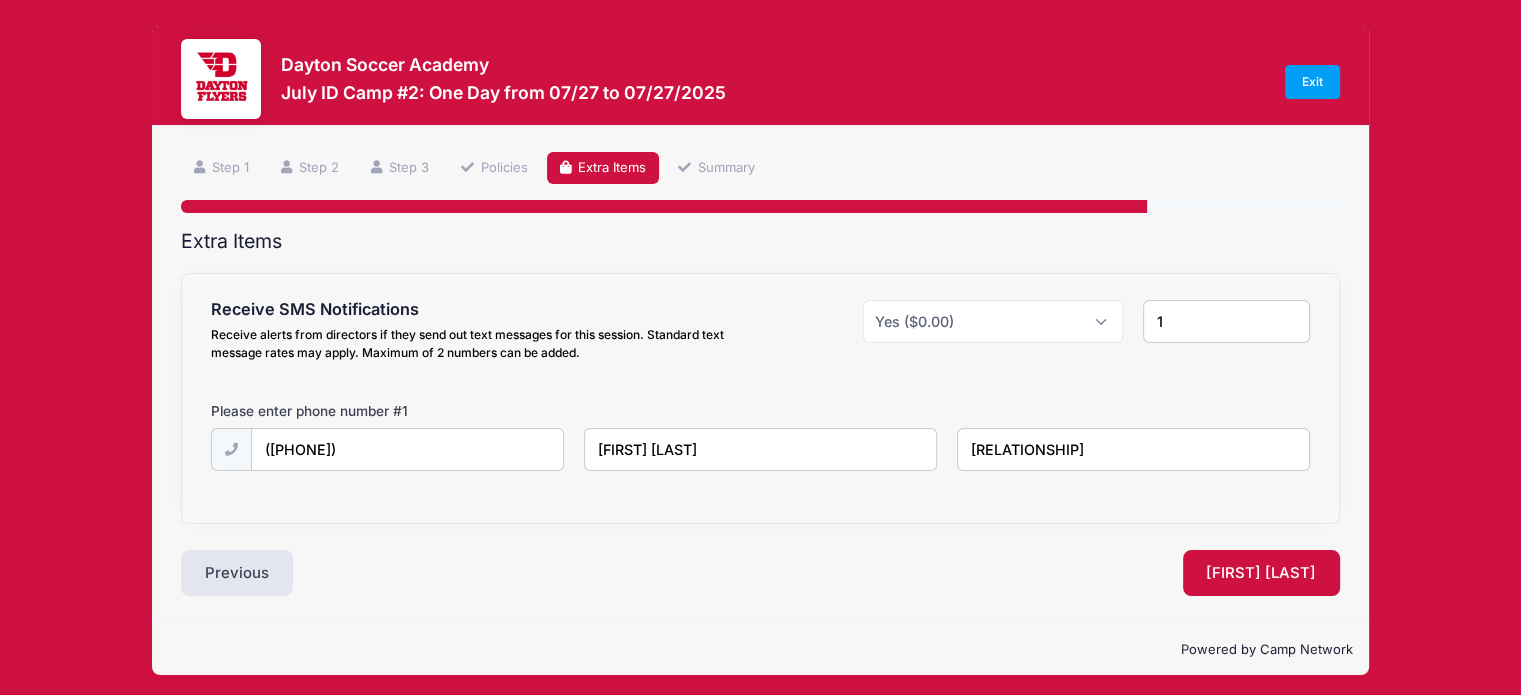 type on "[RELATIONSHIP]" 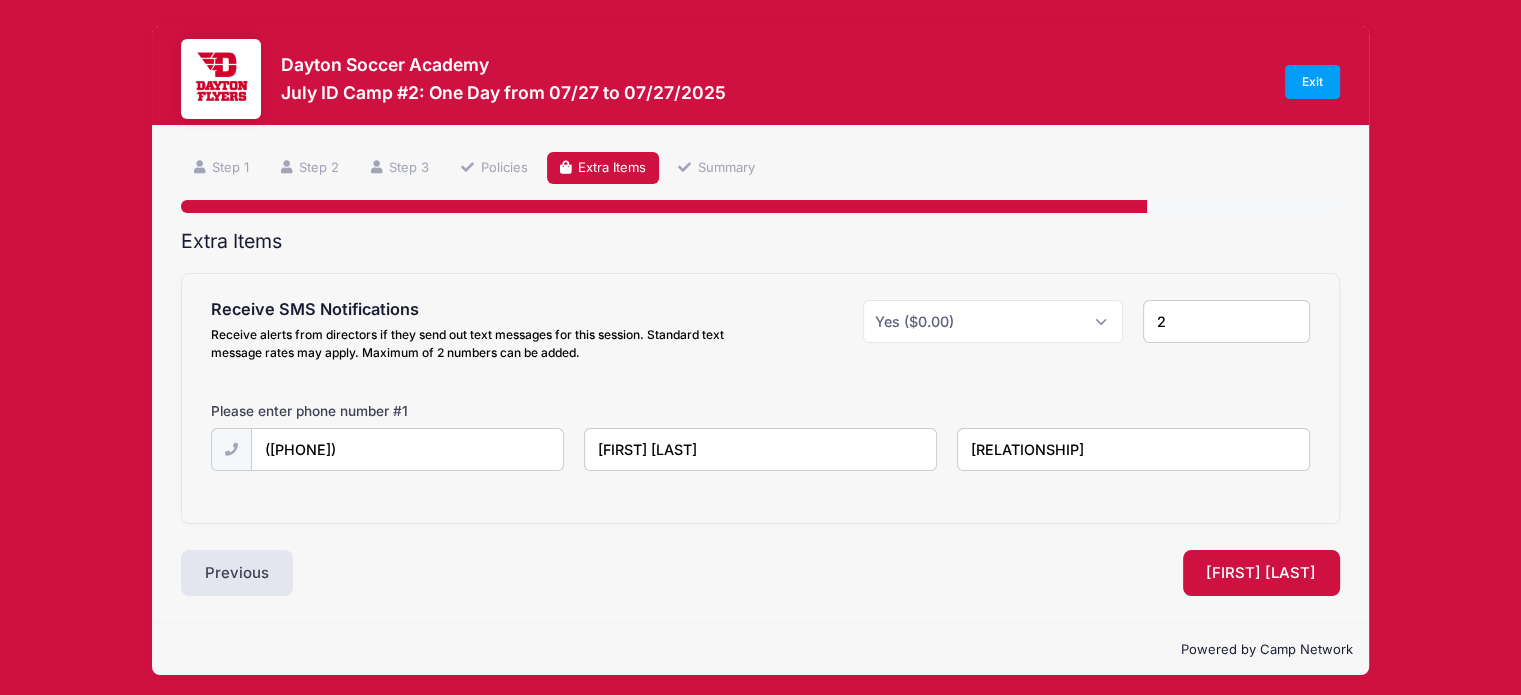 type on "2" 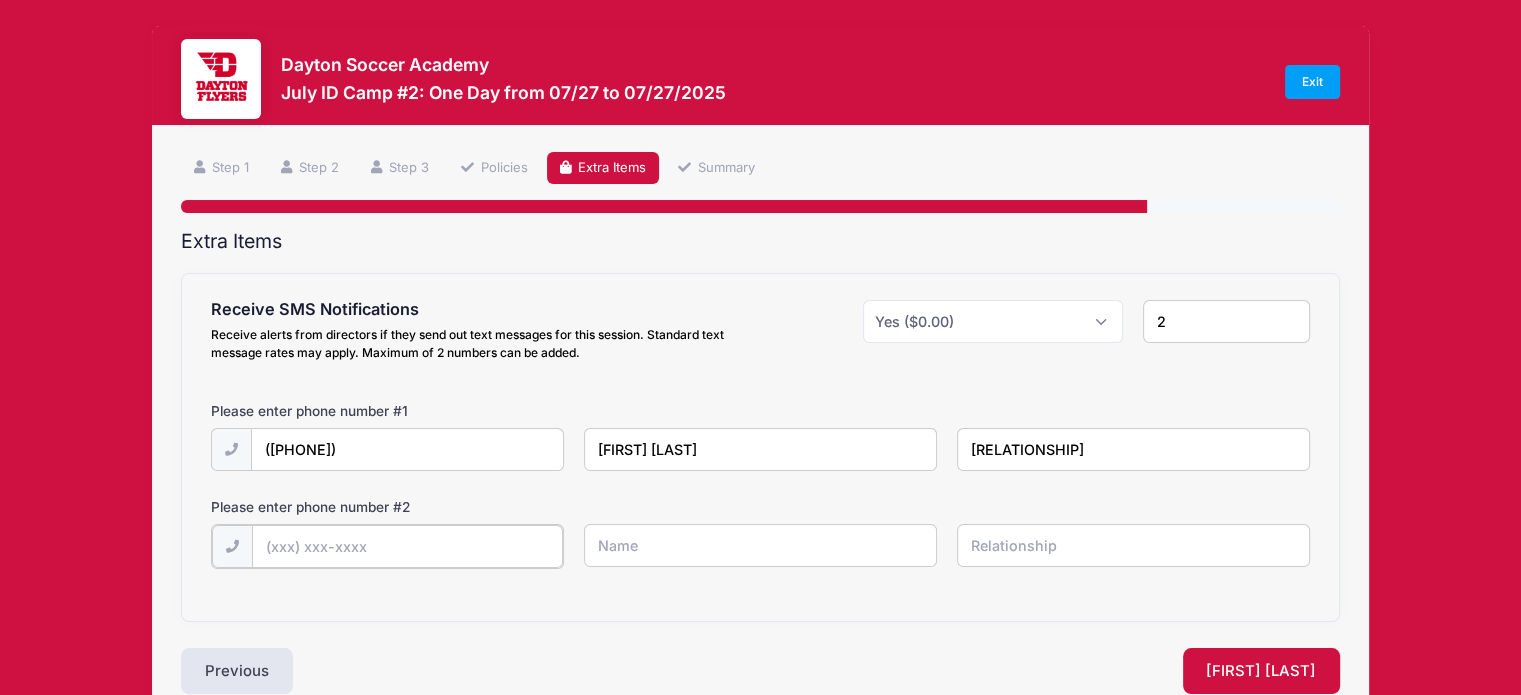 click at bounding box center (0, 0) 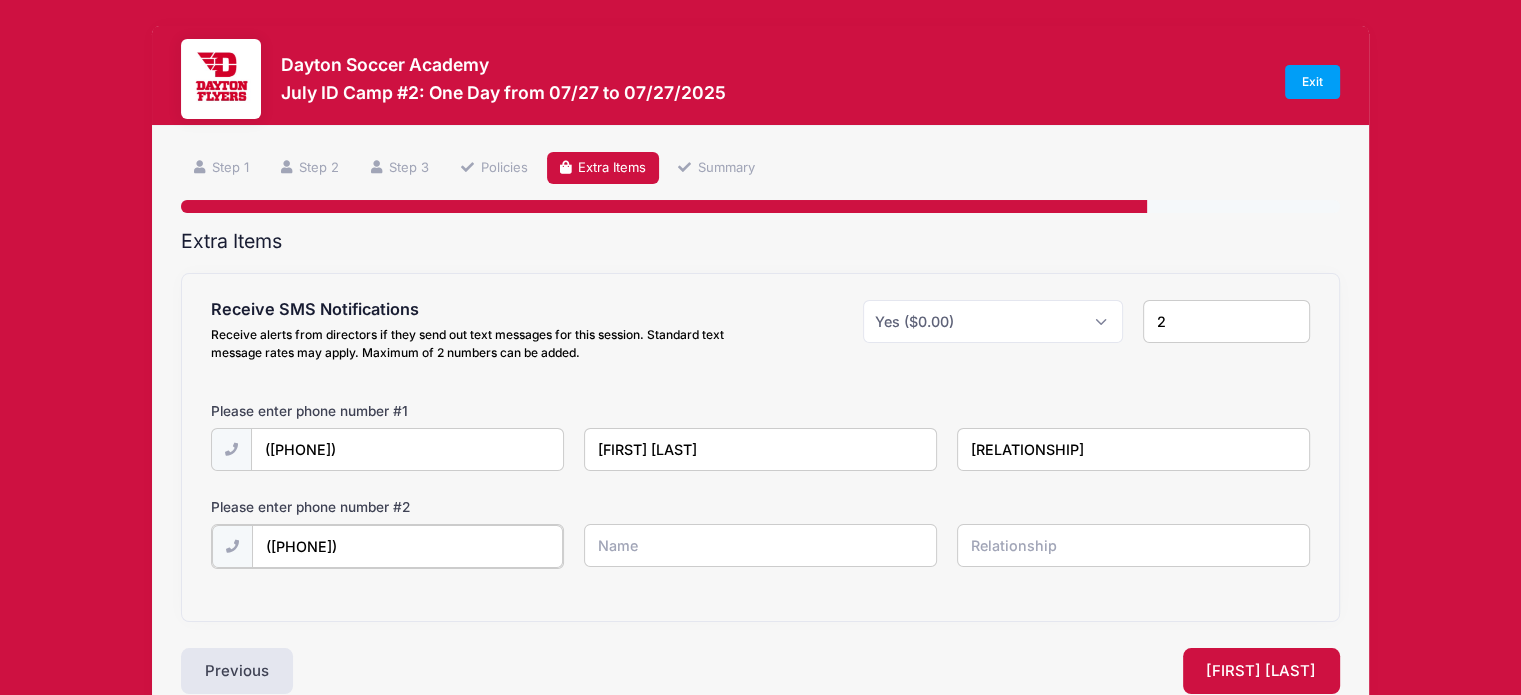 type on "([PHONE])" 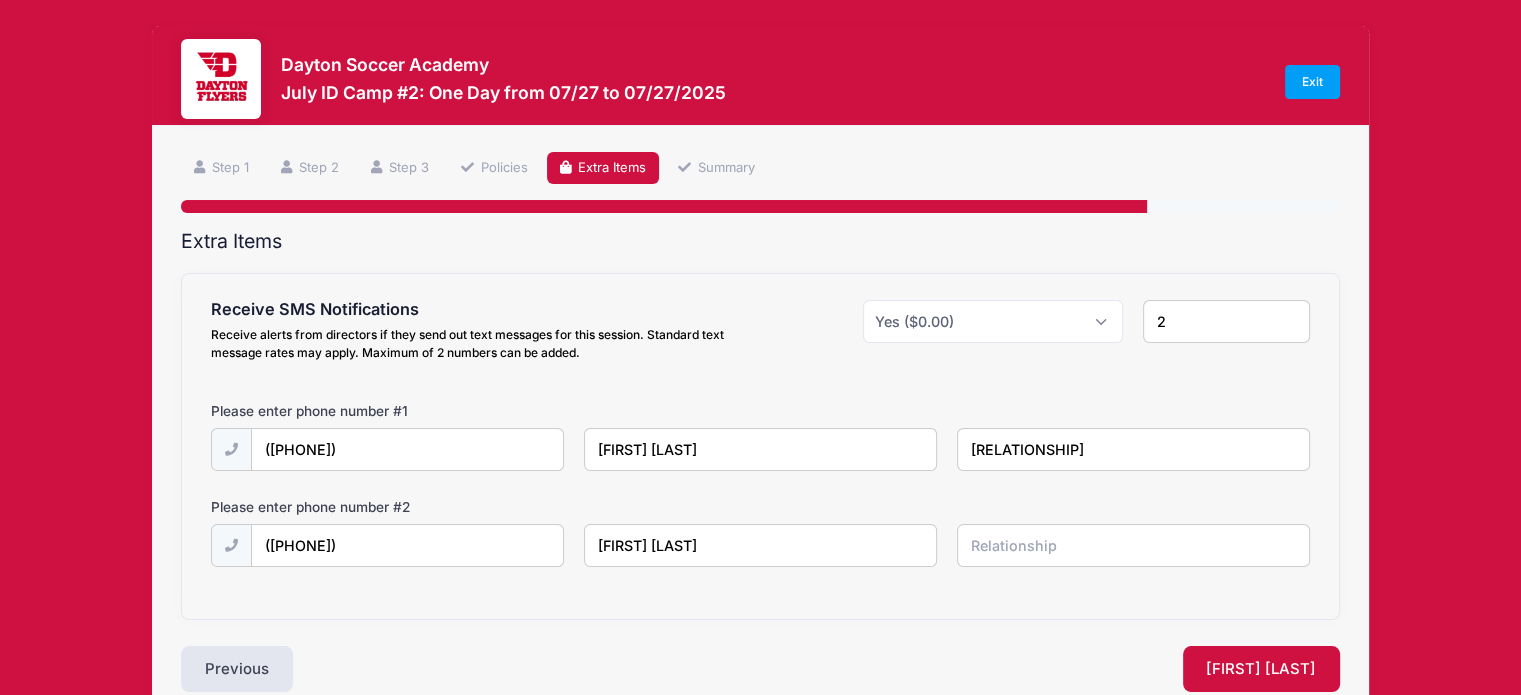 type on "[FIRST] [LAST]" 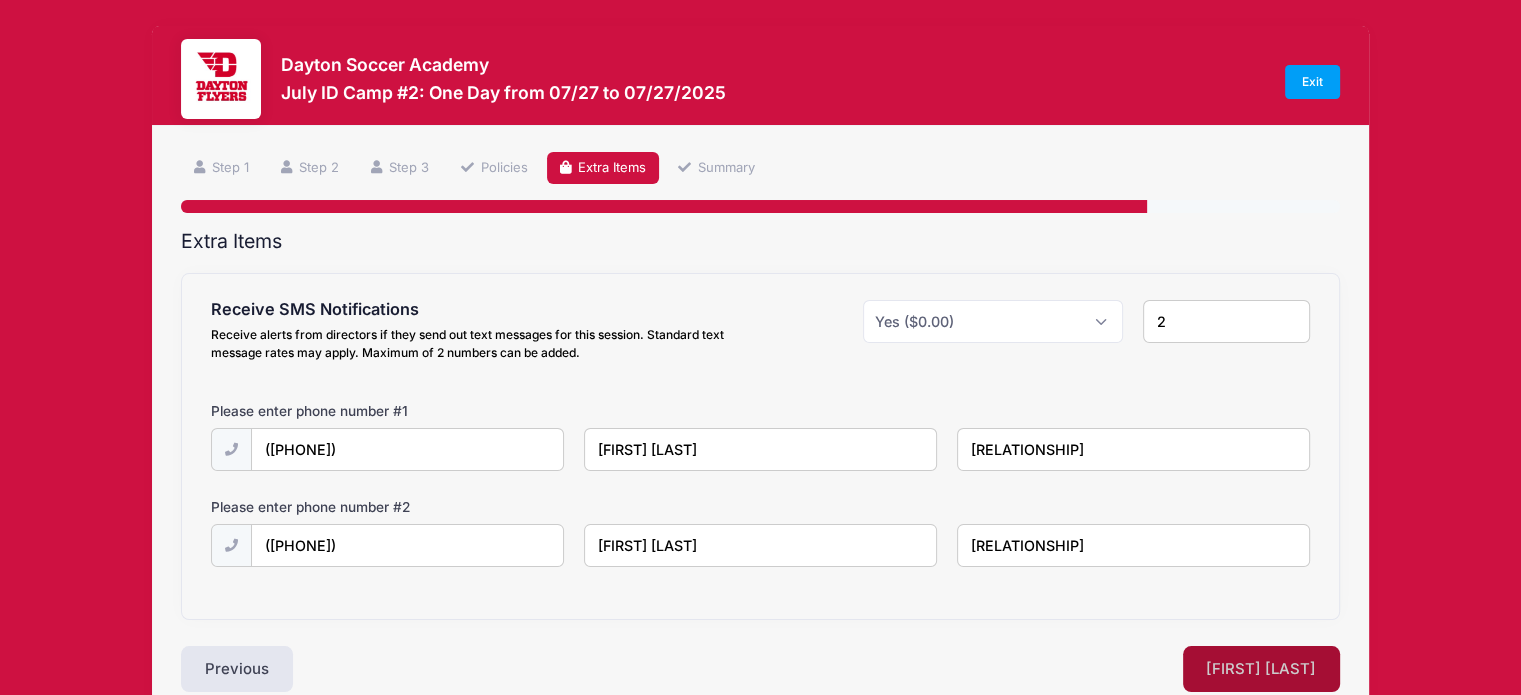 type on "[RELATIONSHIP]" 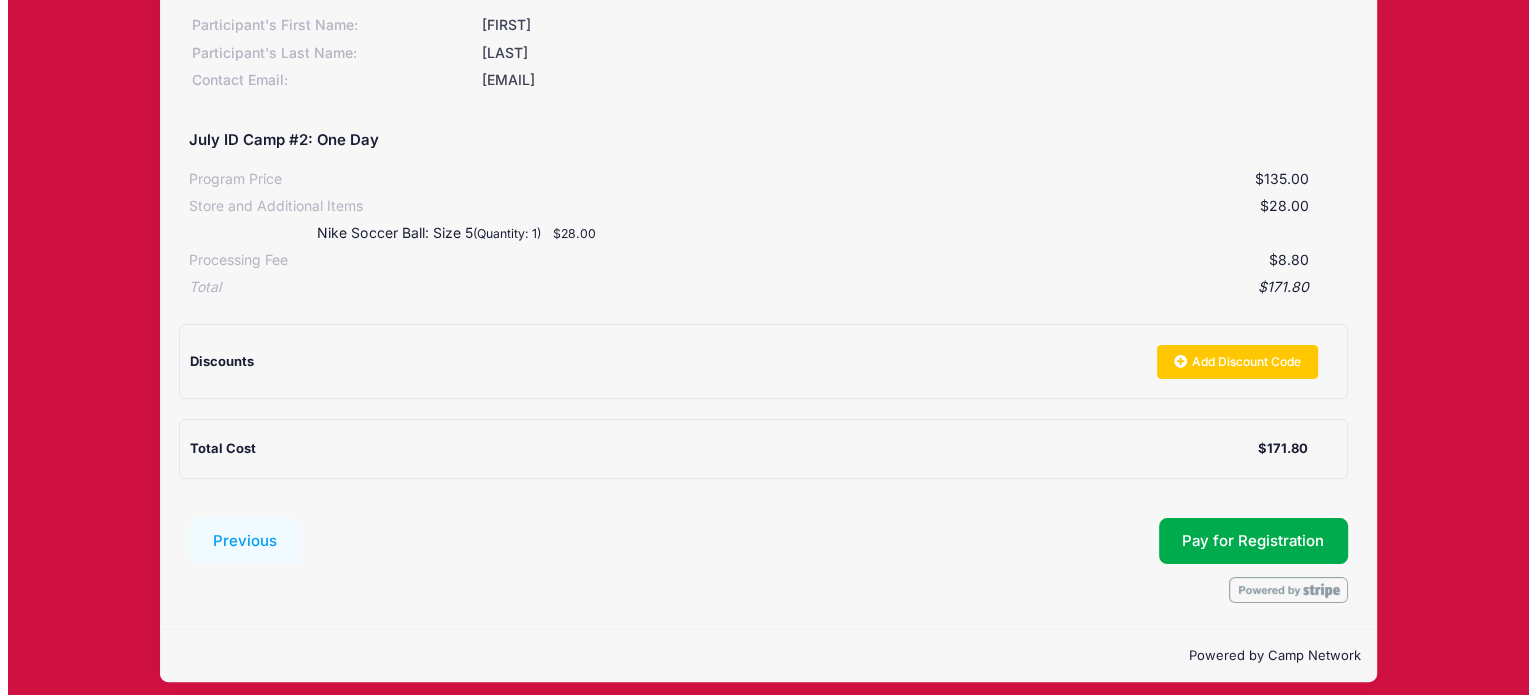 scroll, scrollTop: 296, scrollLeft: 0, axis: vertical 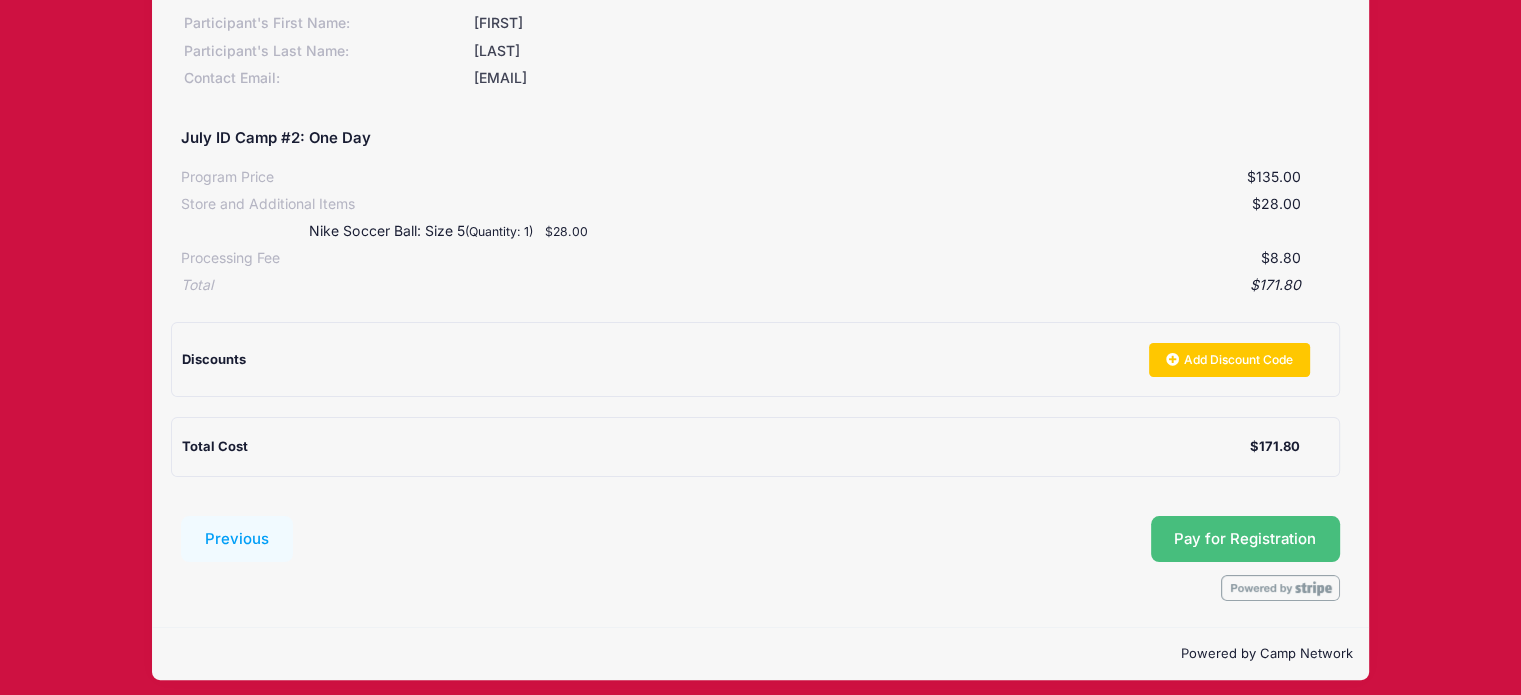 click on "Pay for Registration" at bounding box center [1245, 539] 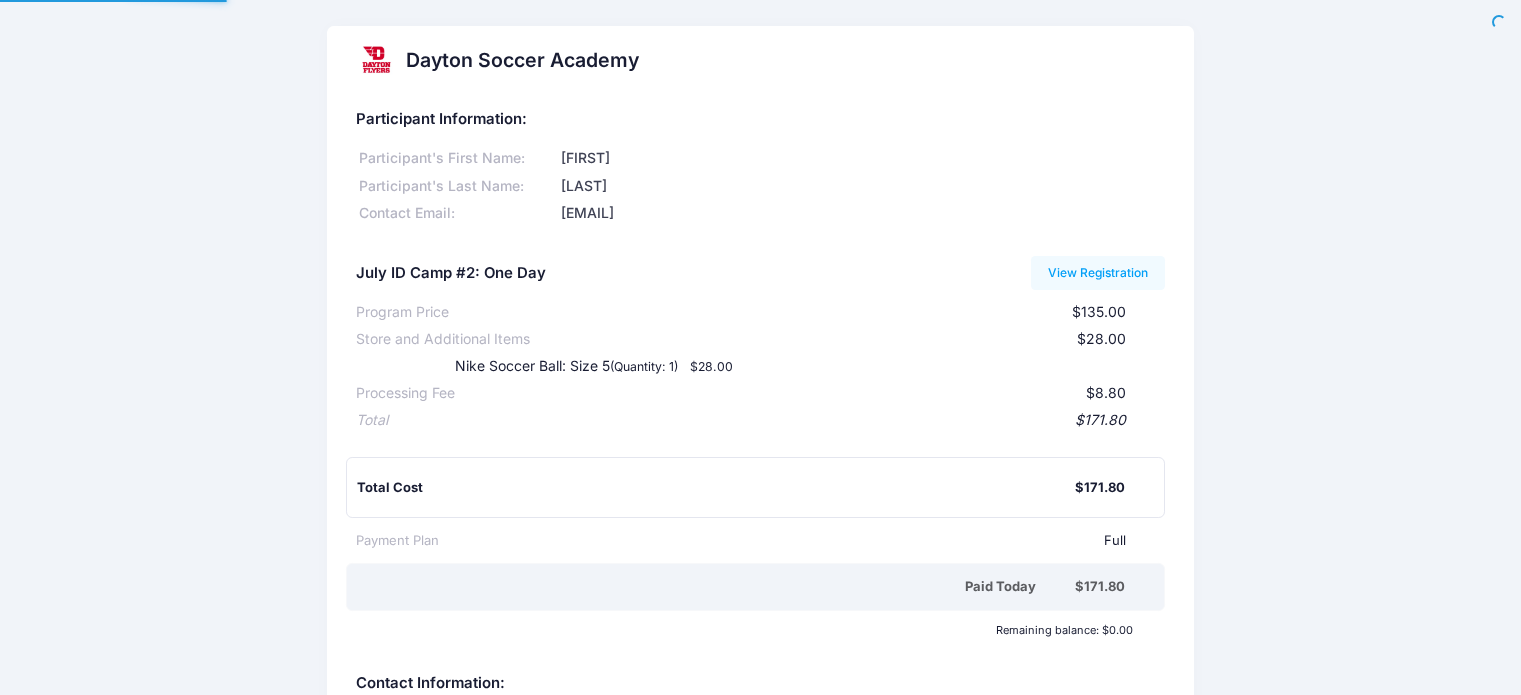scroll, scrollTop: 0, scrollLeft: 0, axis: both 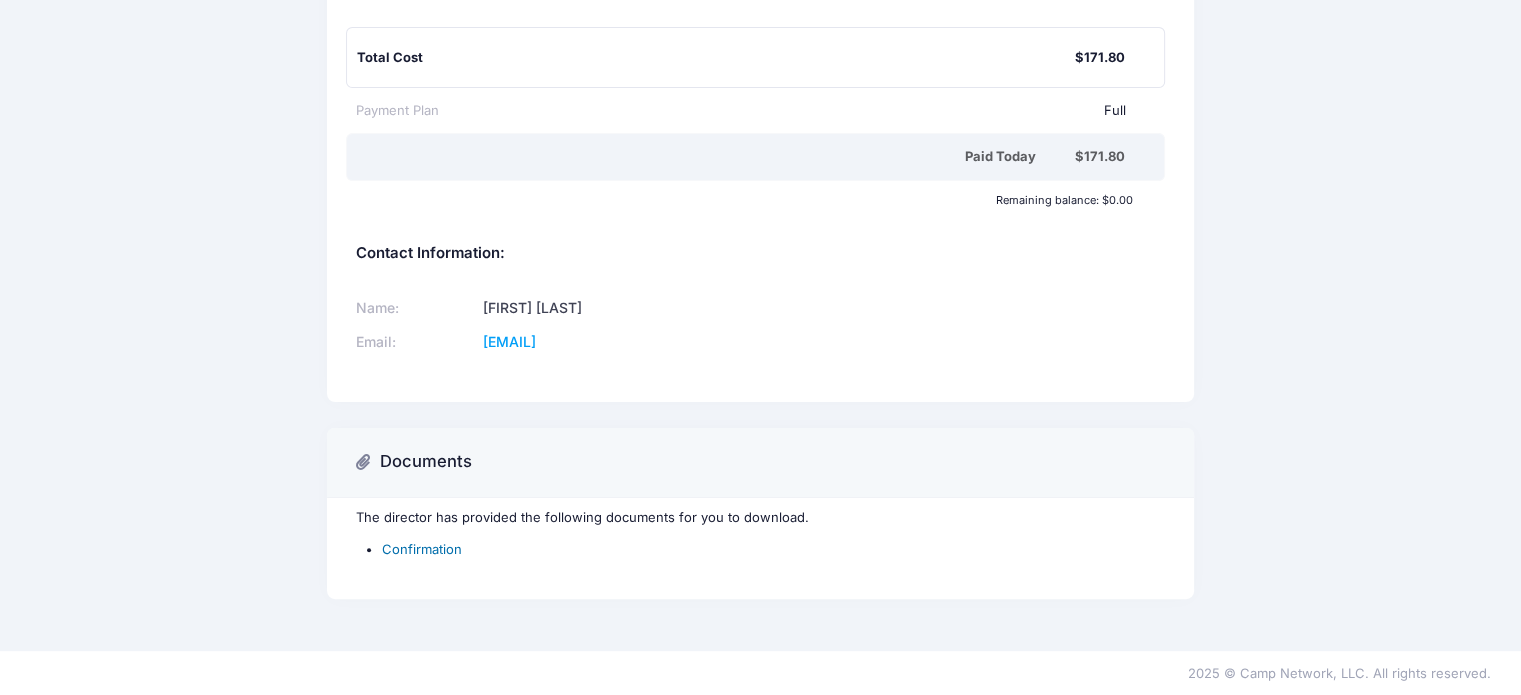click on "Confirmation" at bounding box center (422, 549) 